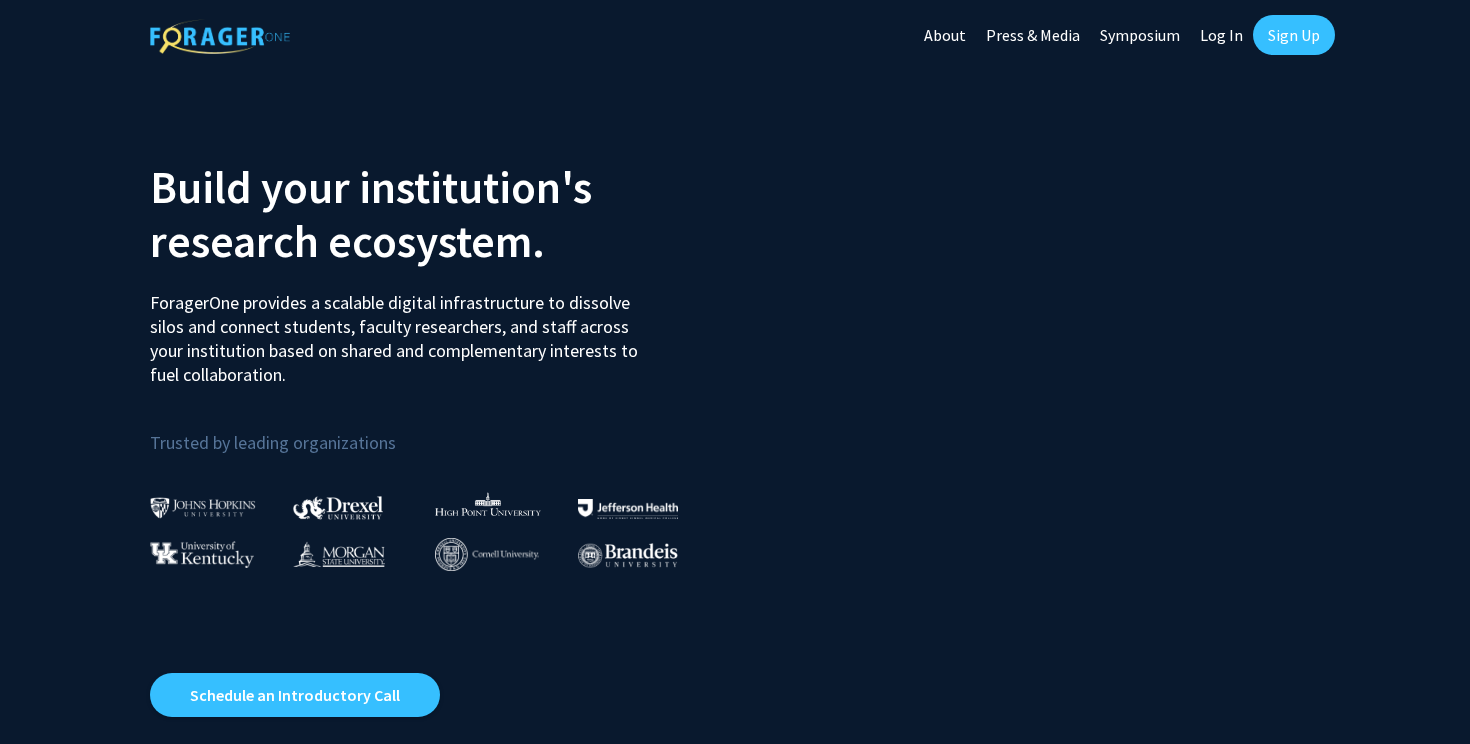 scroll, scrollTop: 0, scrollLeft: 0, axis: both 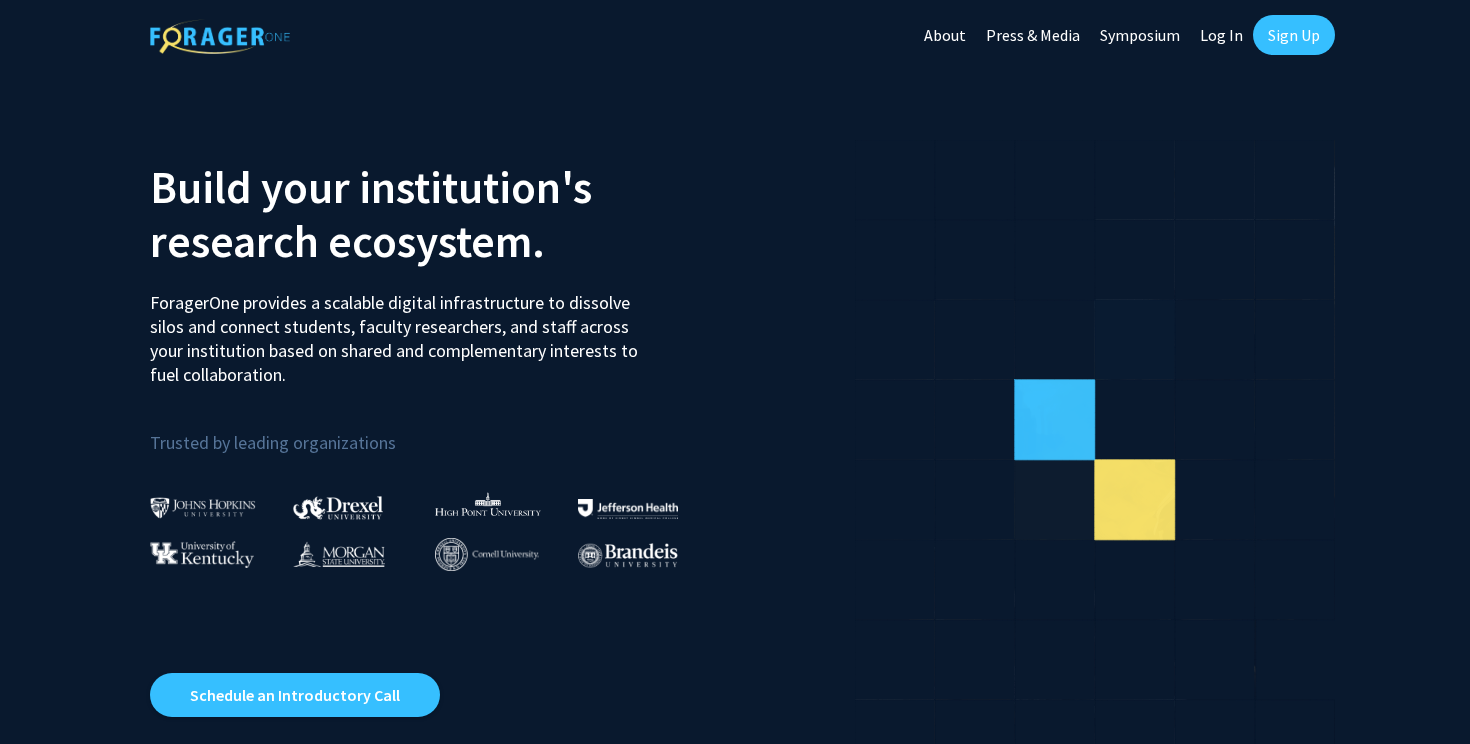 click on "Log In" 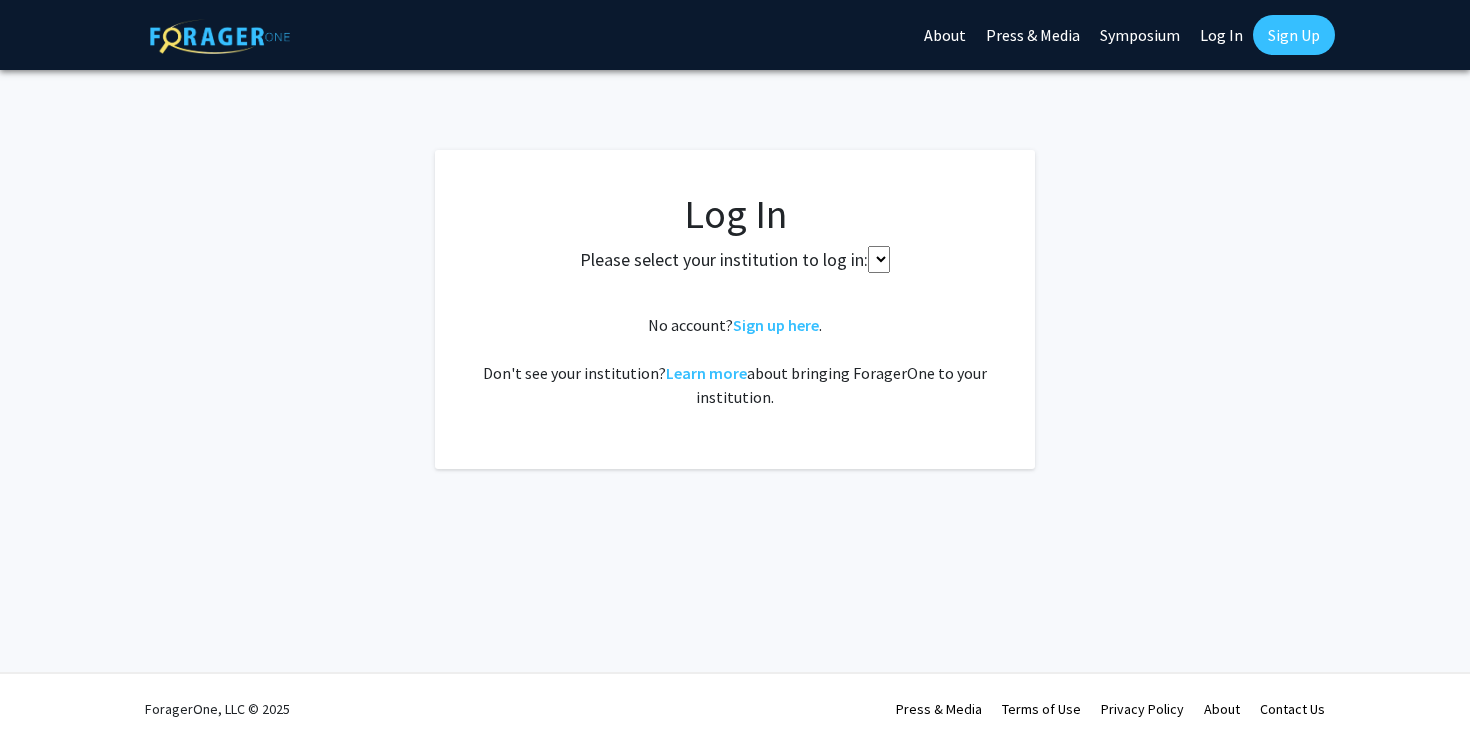 select 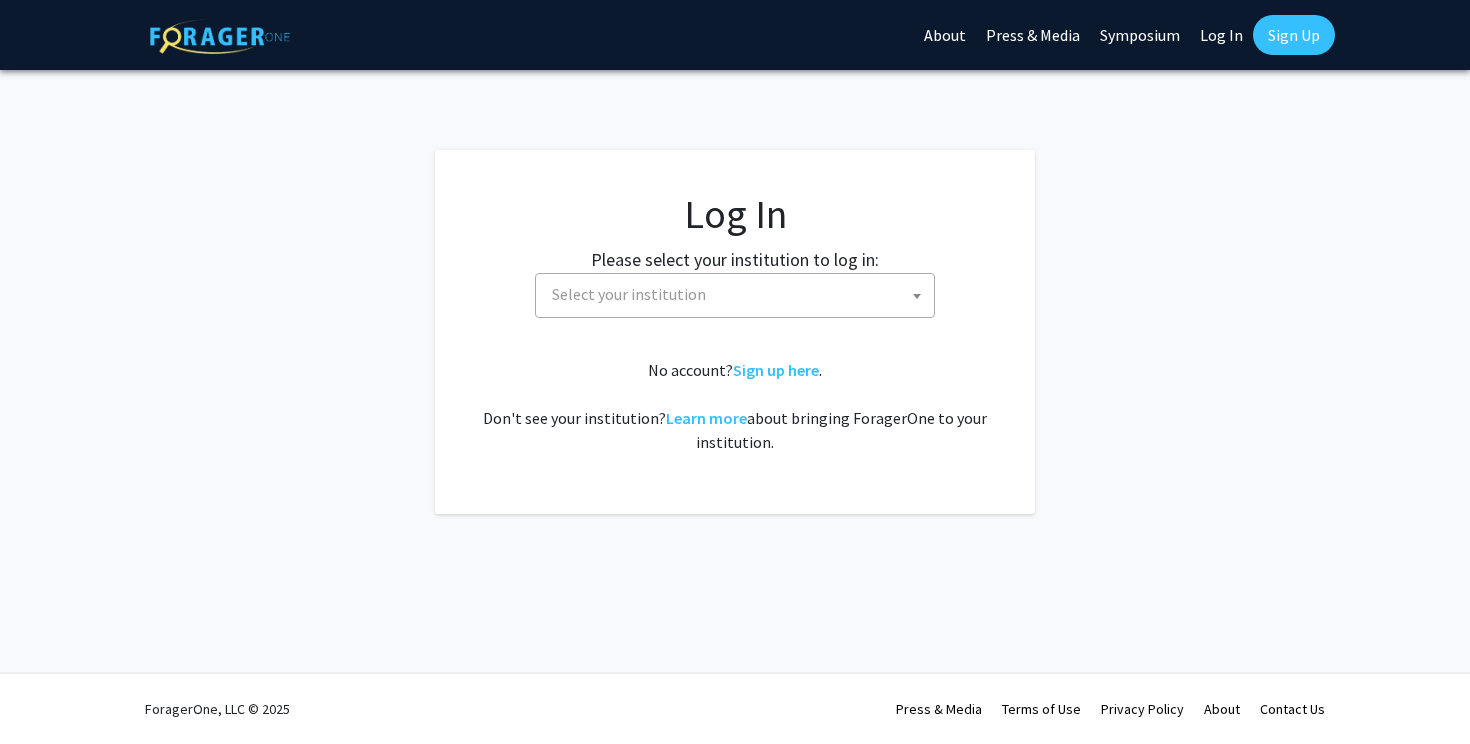 click on "Select your institution" at bounding box center [629, 294] 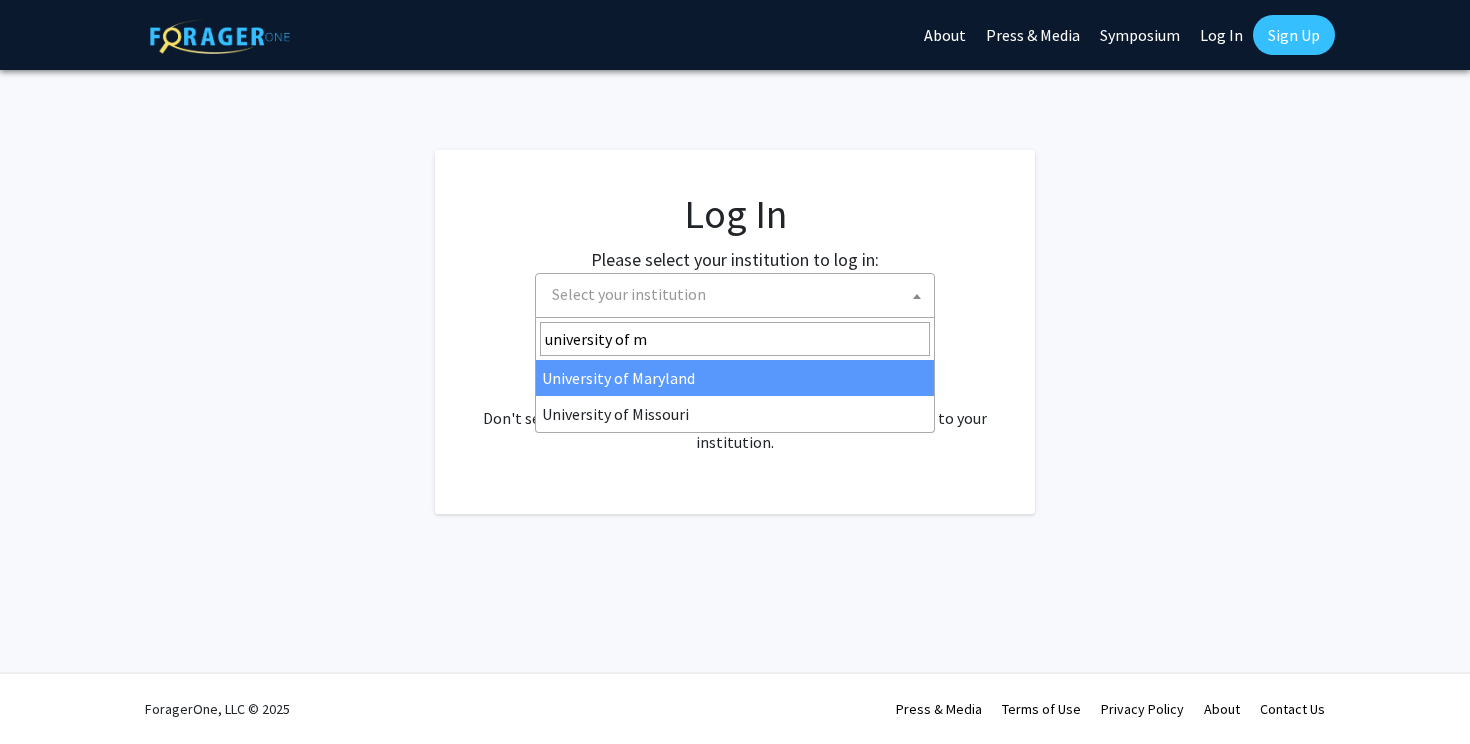 type on "university of m" 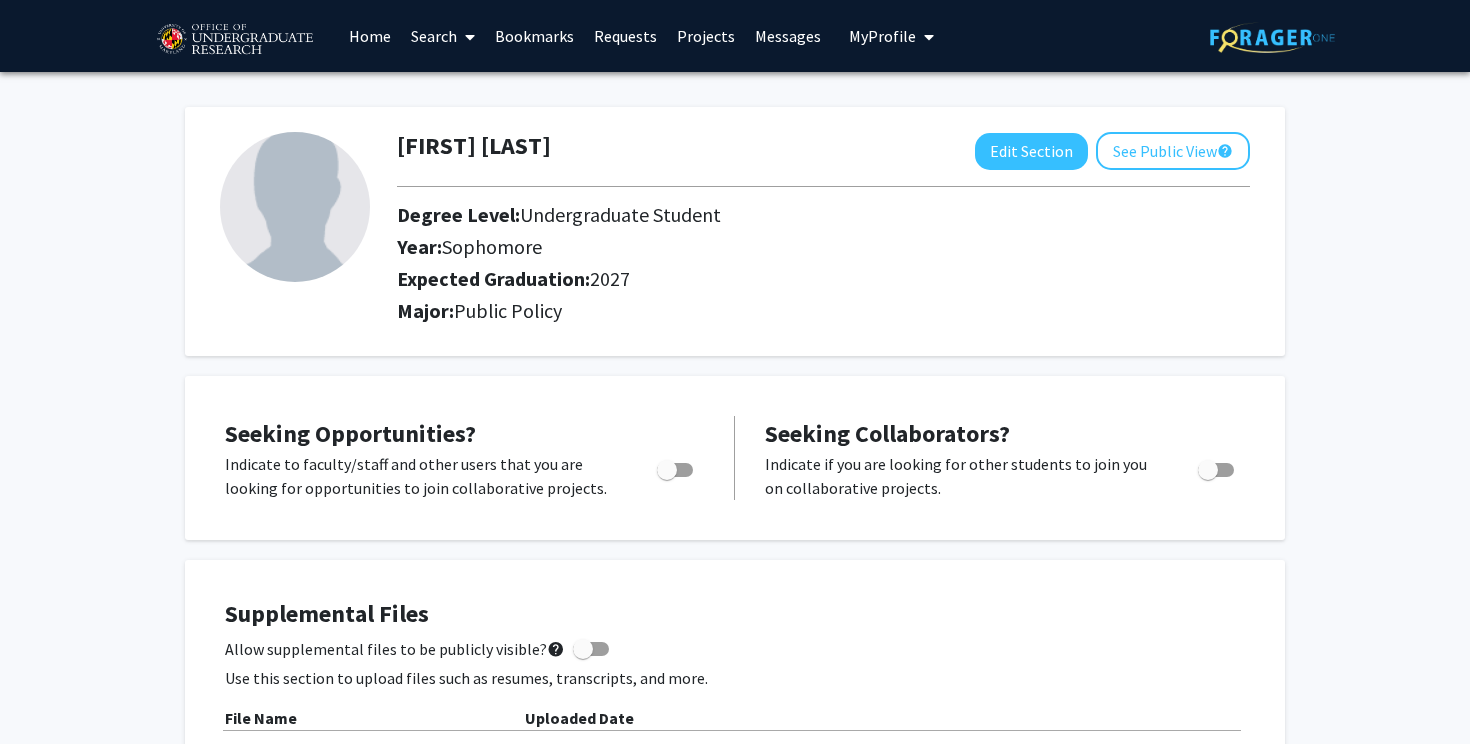 scroll, scrollTop: 0, scrollLeft: 0, axis: both 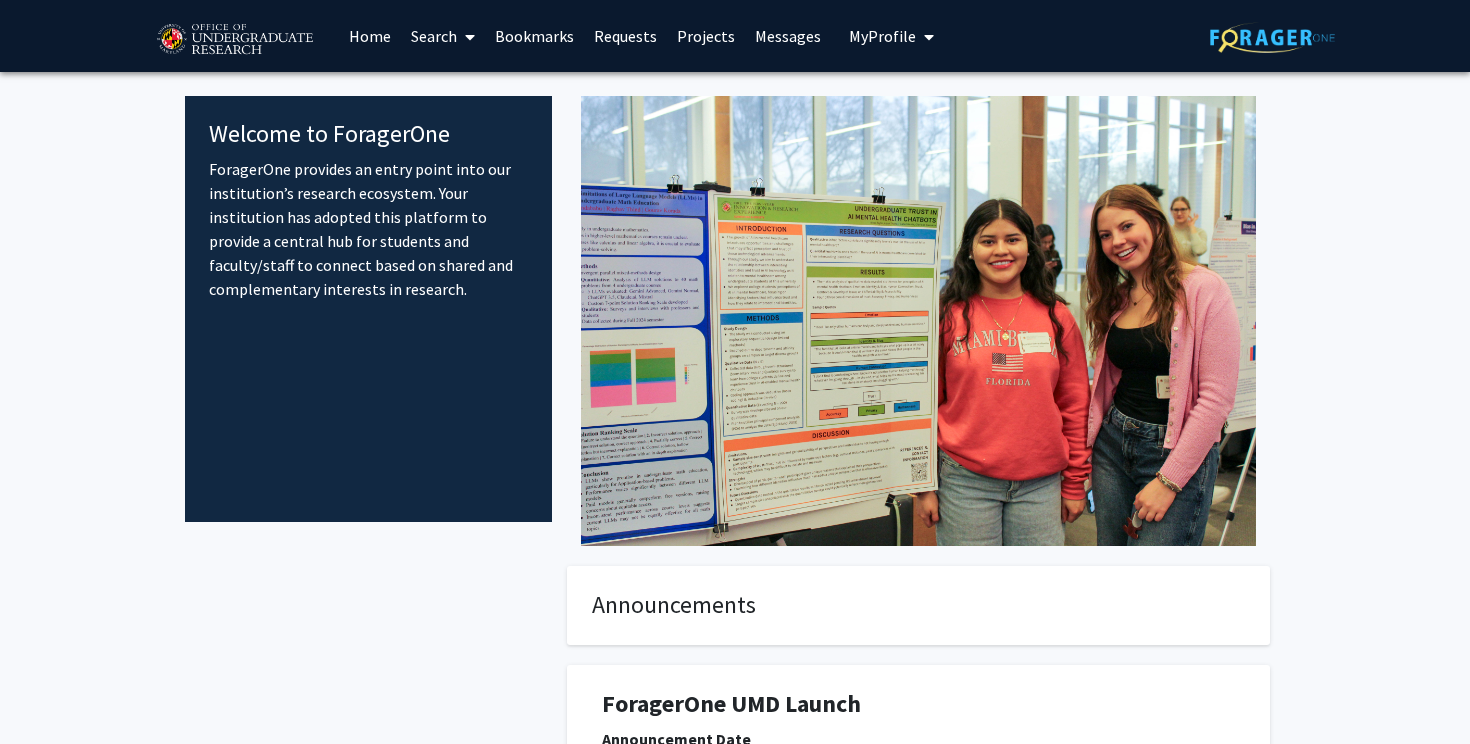 click on "Search" at bounding box center [443, 36] 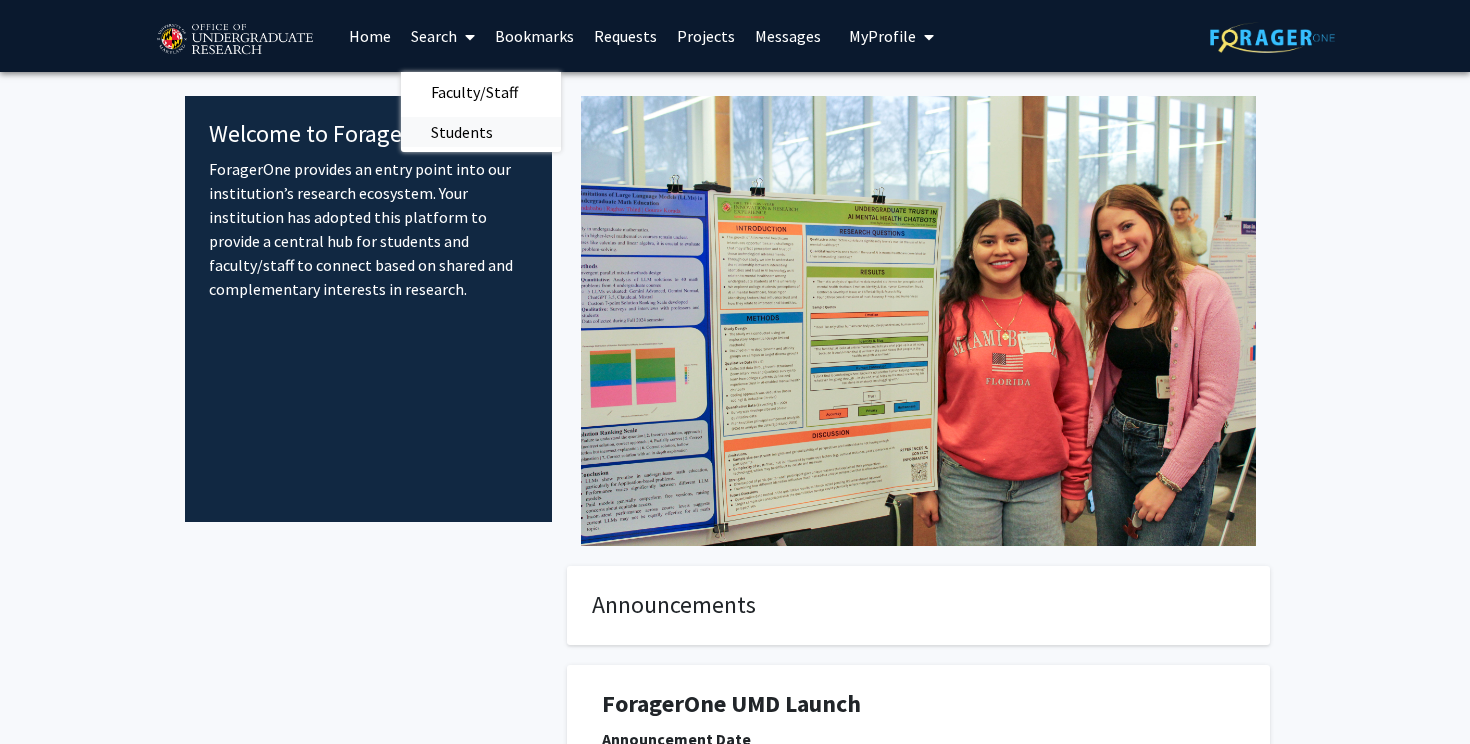 click on "Students" at bounding box center (462, 132) 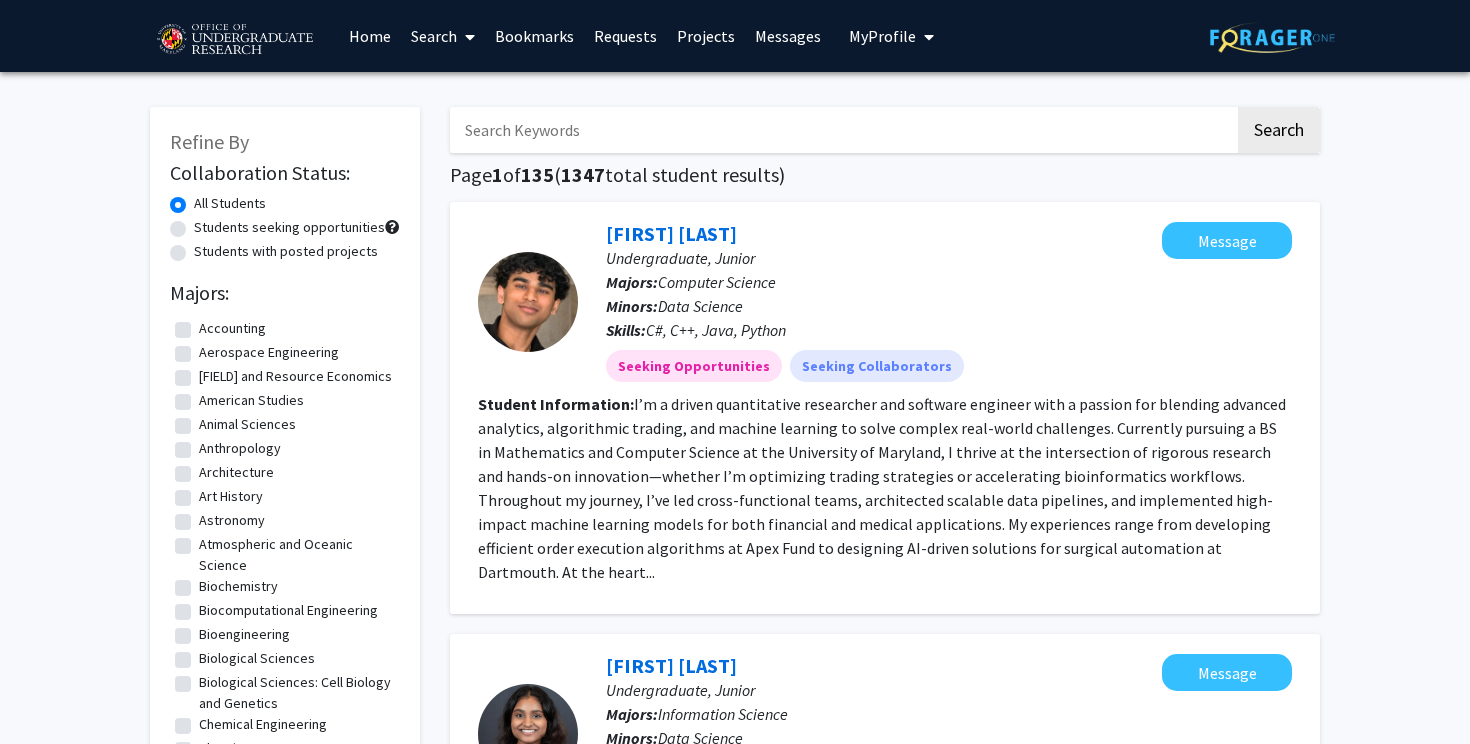 click on "Search" at bounding box center [443, 36] 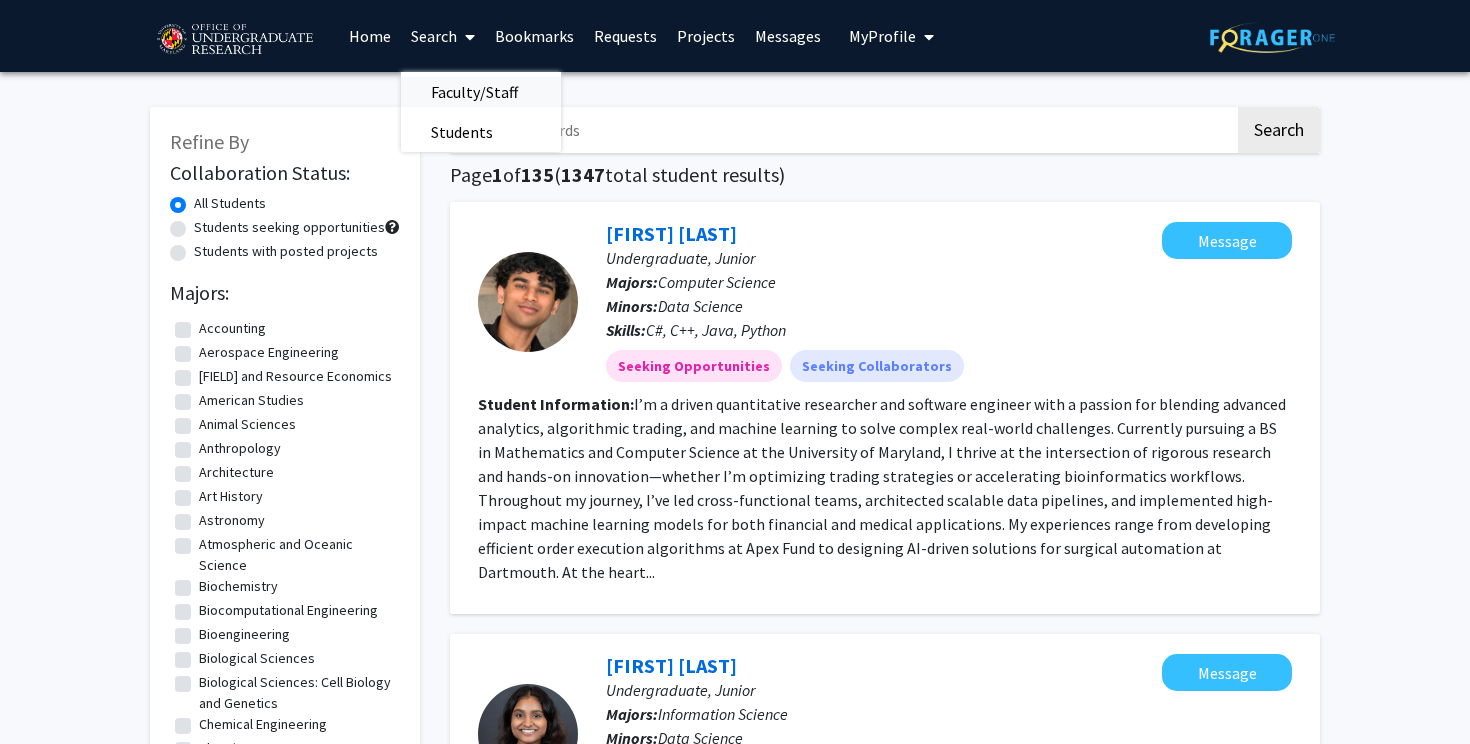 click on "Faculty/Staff" at bounding box center [474, 92] 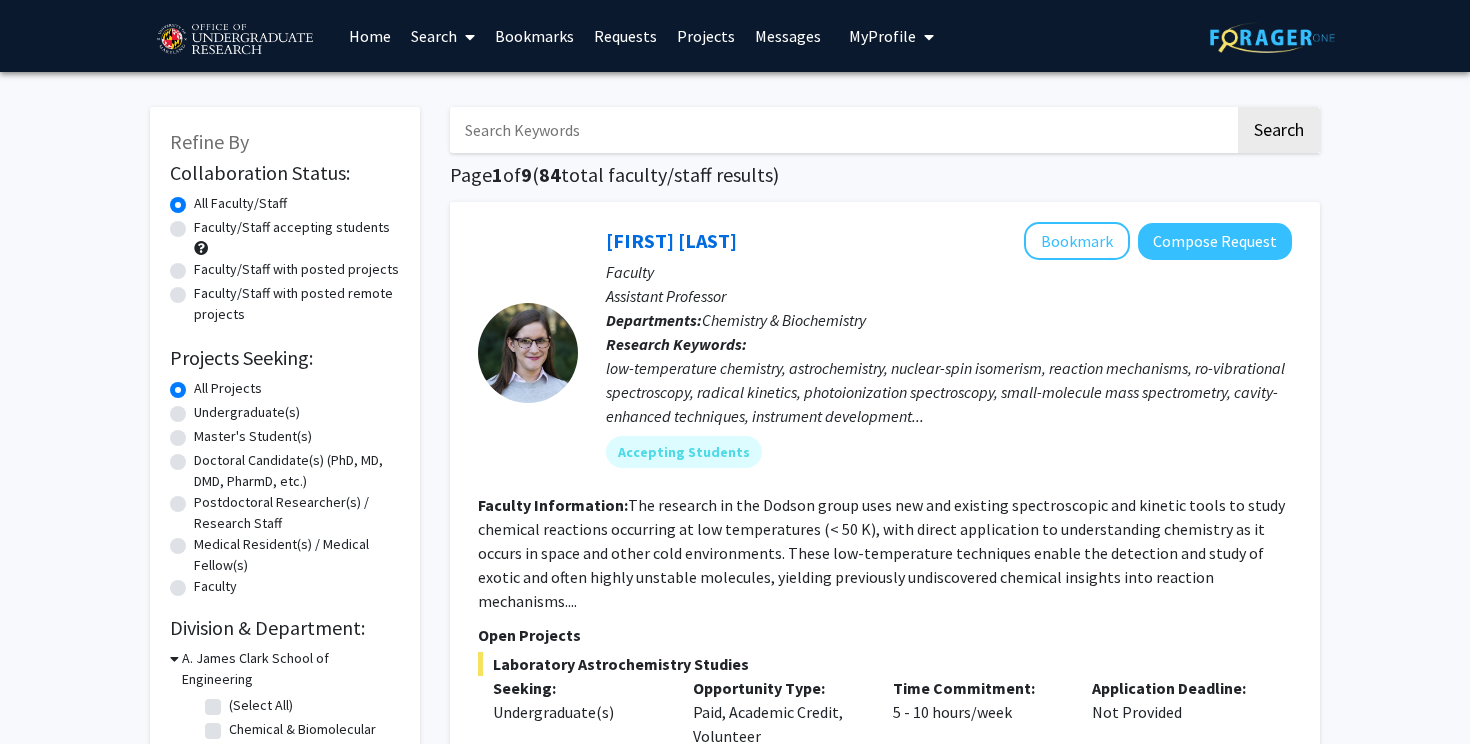 click on "Undergraduate(s)" 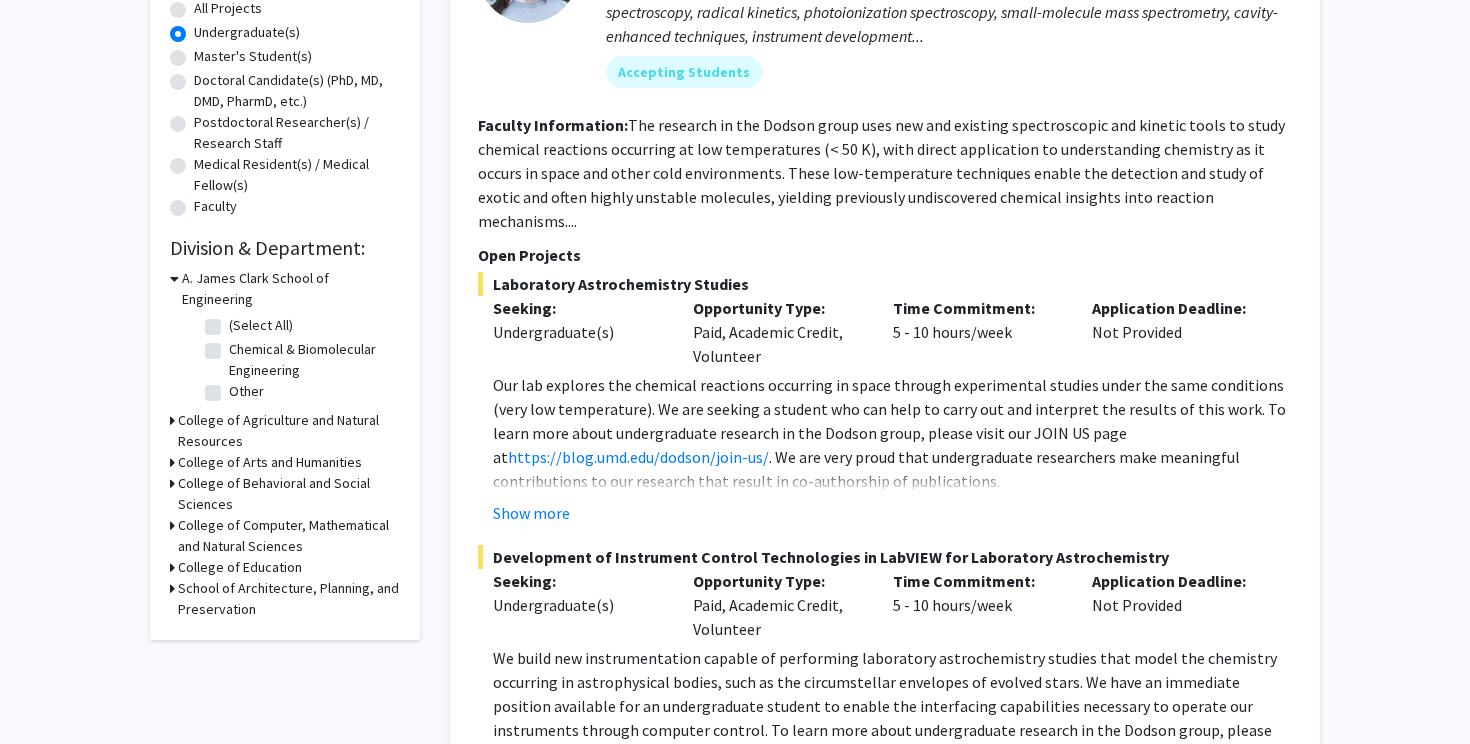 scroll, scrollTop: 384, scrollLeft: 0, axis: vertical 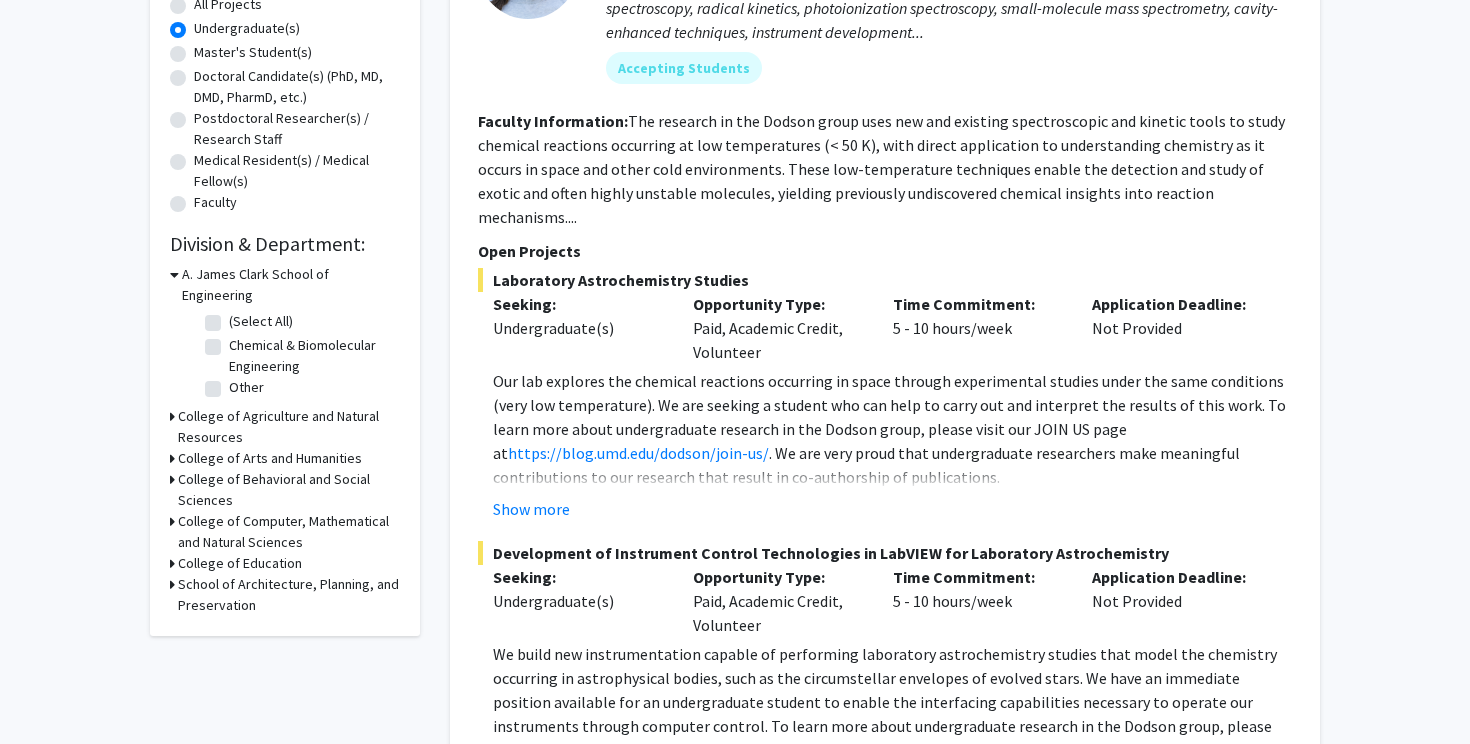 click on "College of Behavioral and Social Sciences" at bounding box center [289, 490] 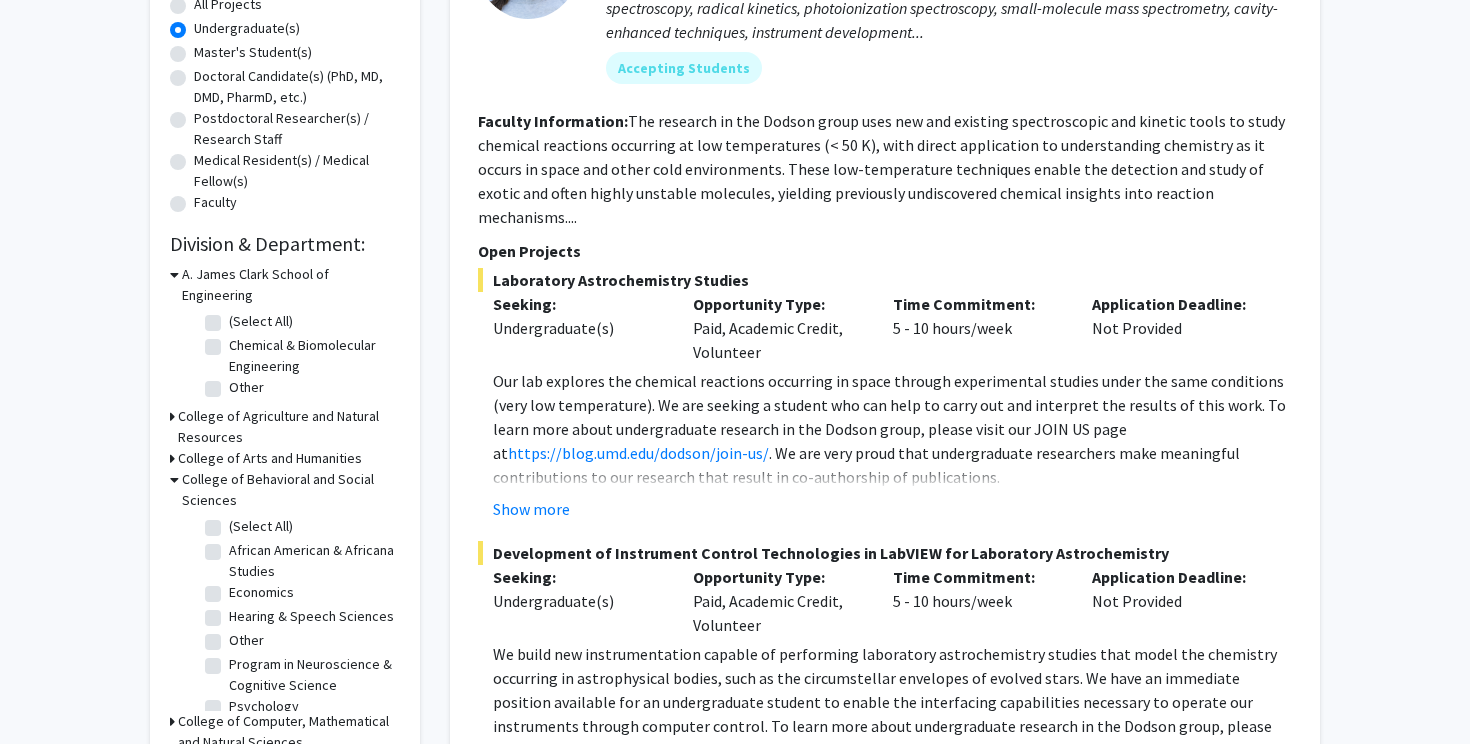 click on "(Select All)  (Select All)" 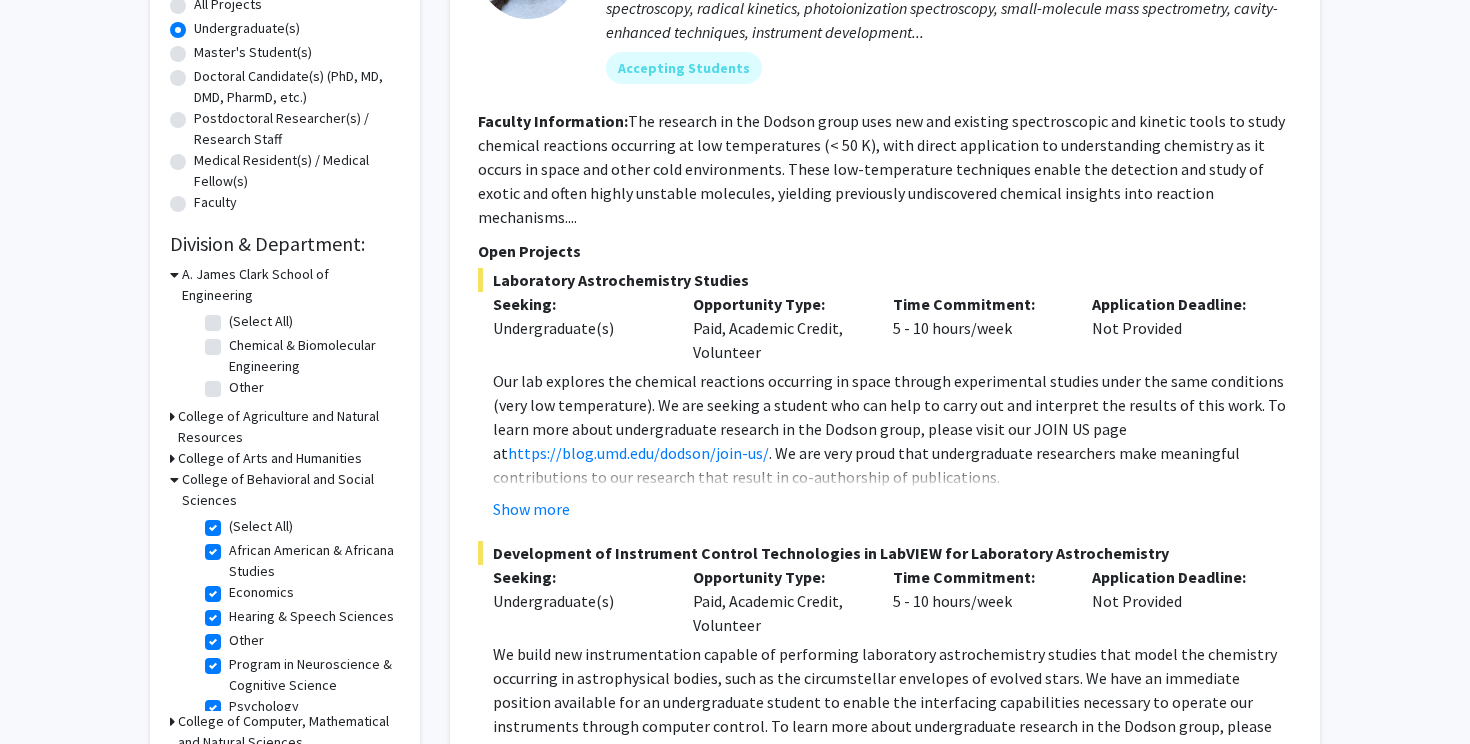 checkbox on "true" 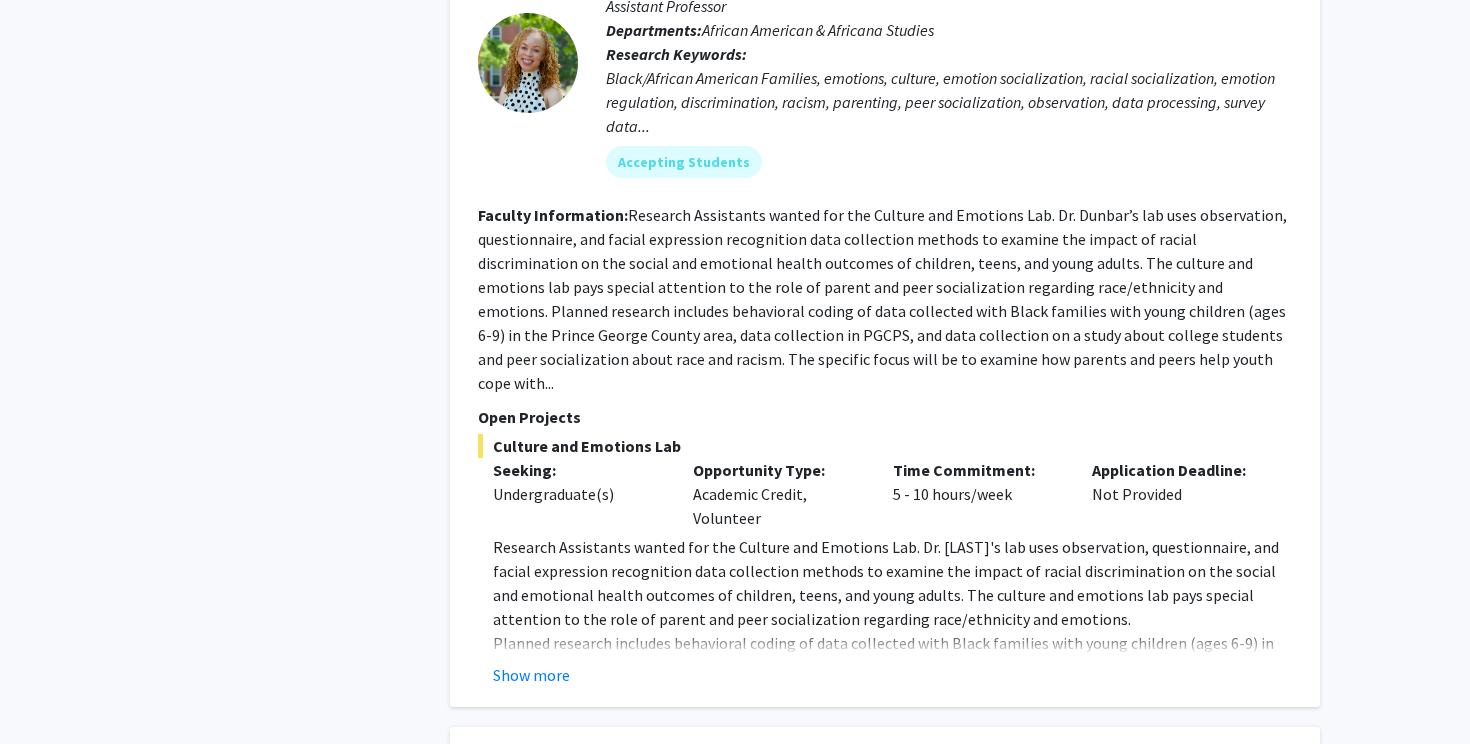 scroll, scrollTop: 4935, scrollLeft: 0, axis: vertical 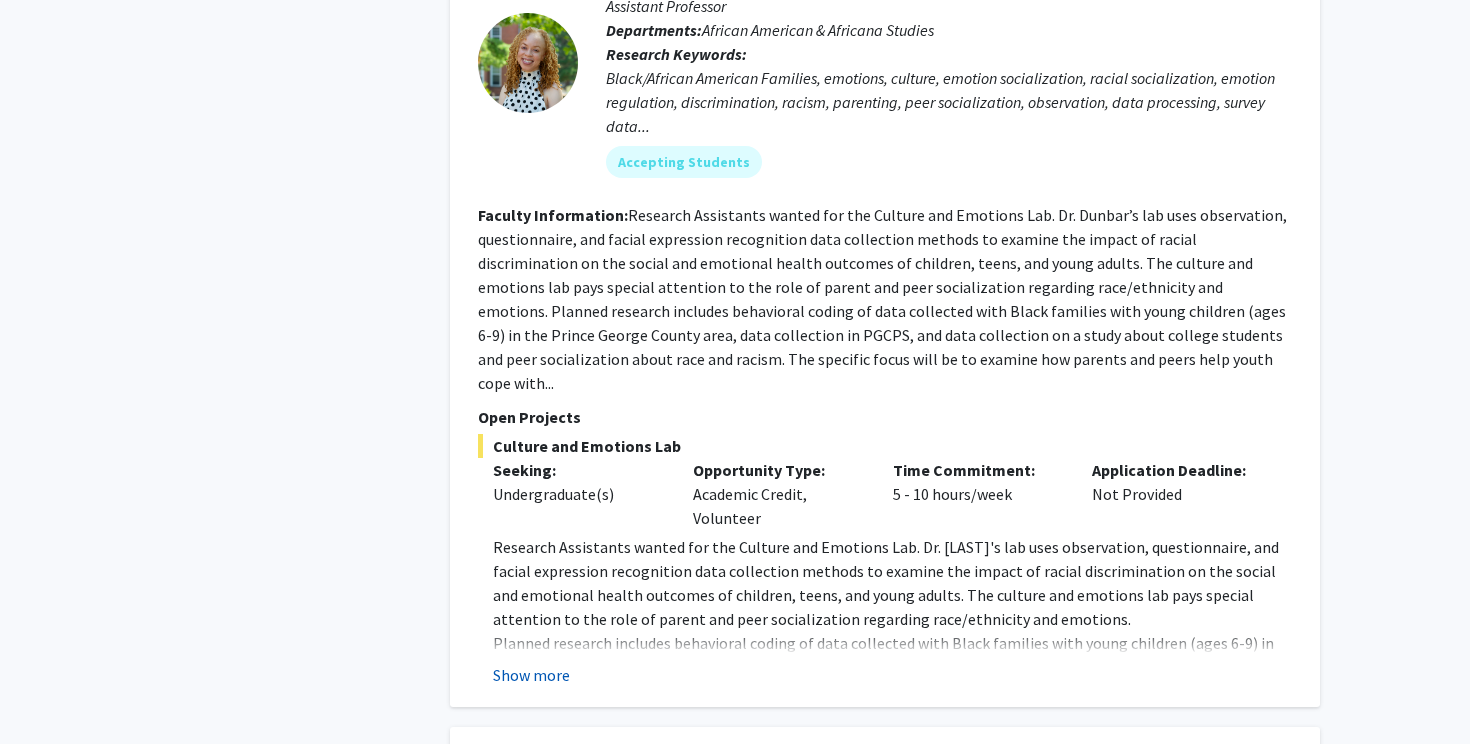 click on "Show more" 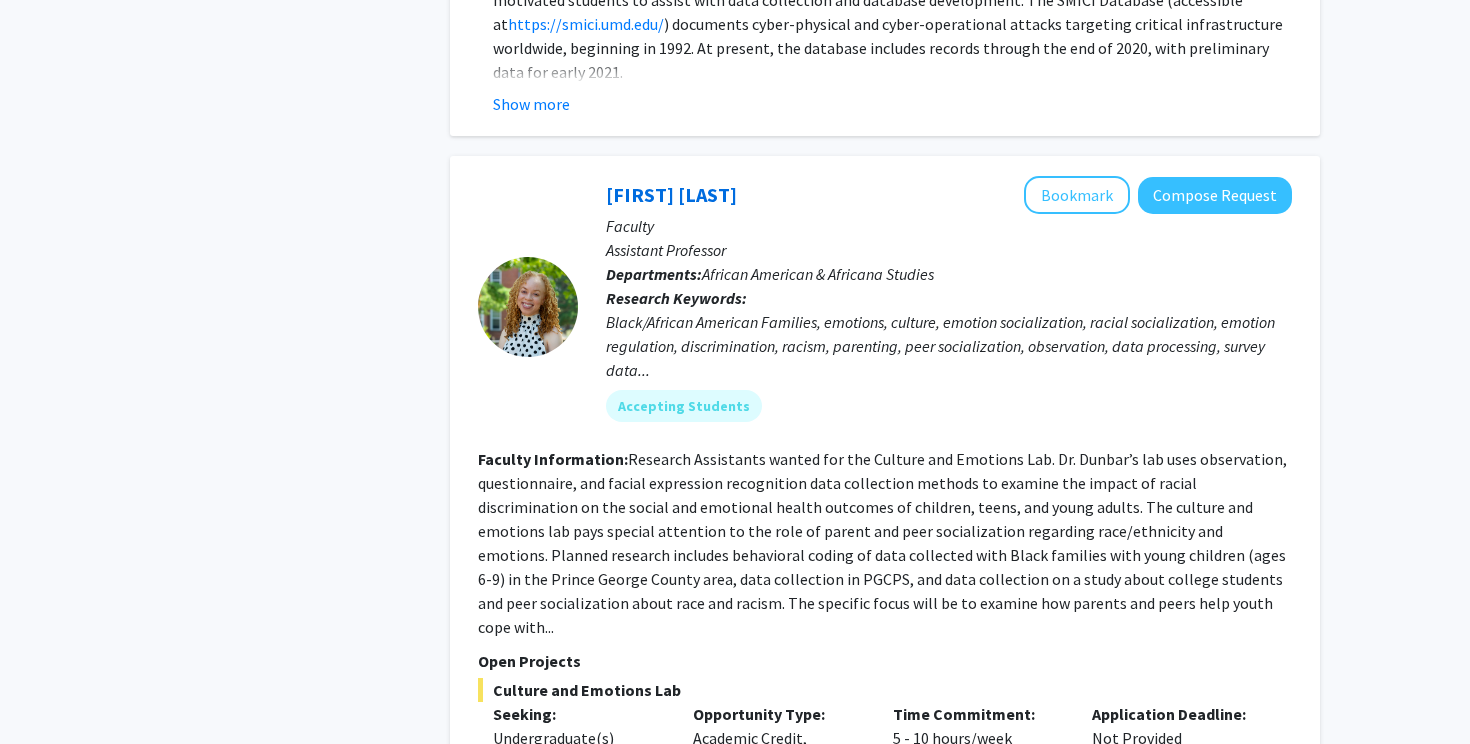 scroll, scrollTop: 4641, scrollLeft: 0, axis: vertical 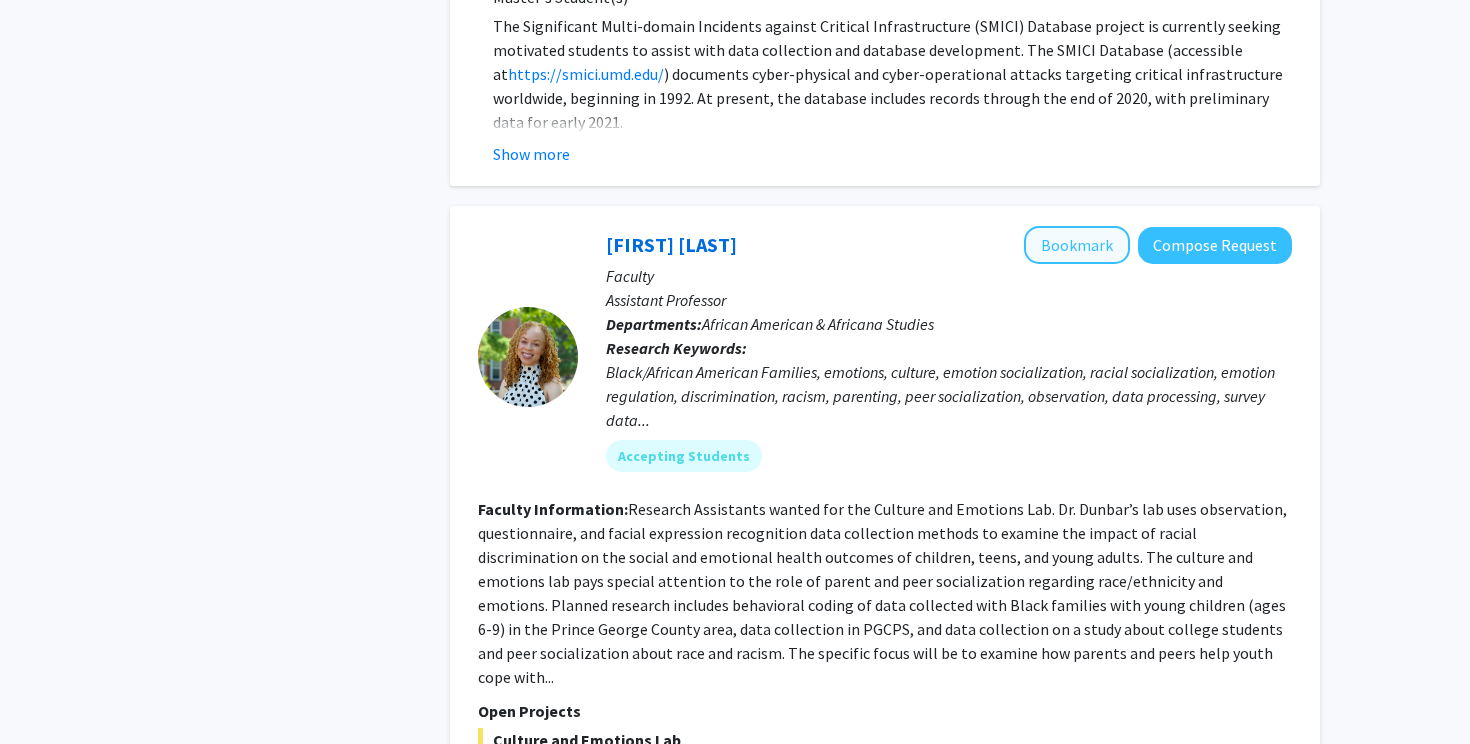 click on "Bookmark" 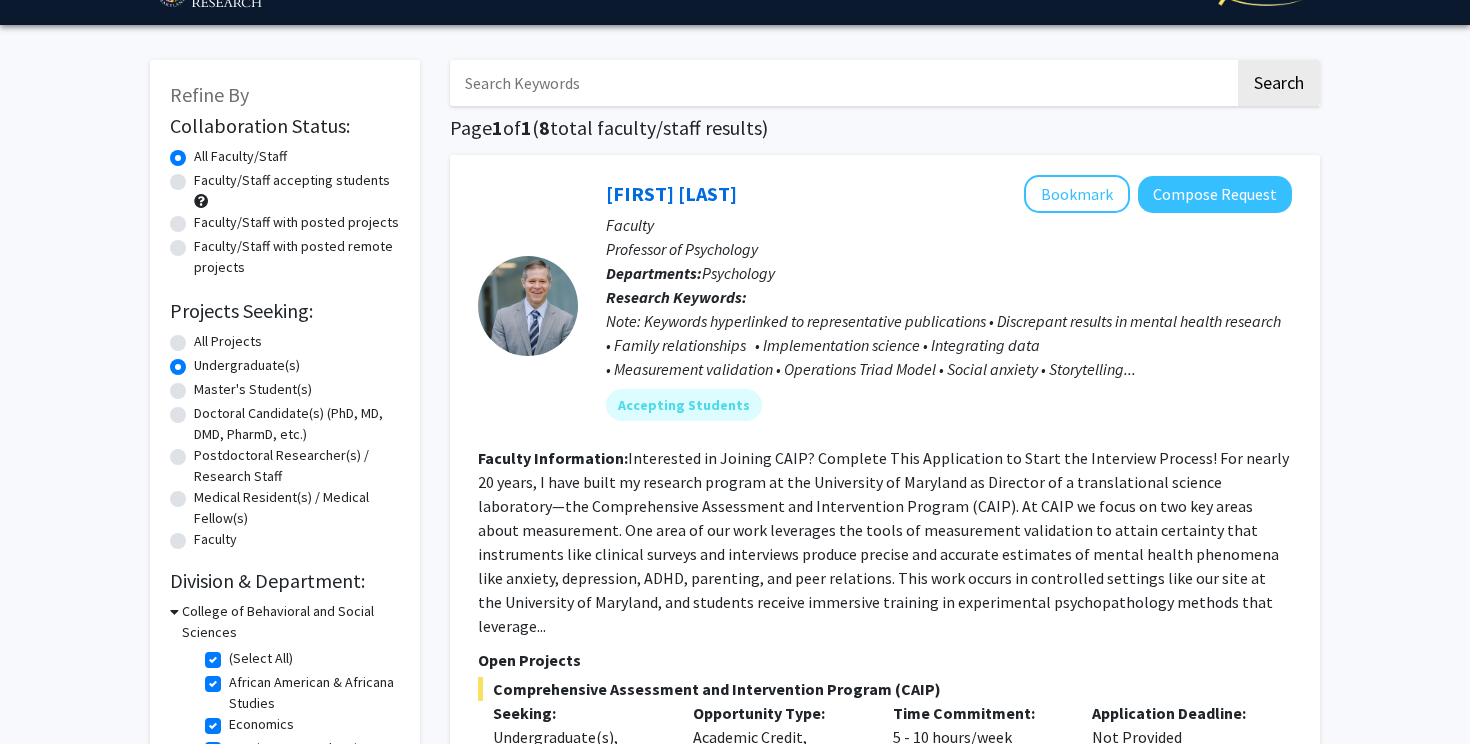 scroll, scrollTop: 430, scrollLeft: 0, axis: vertical 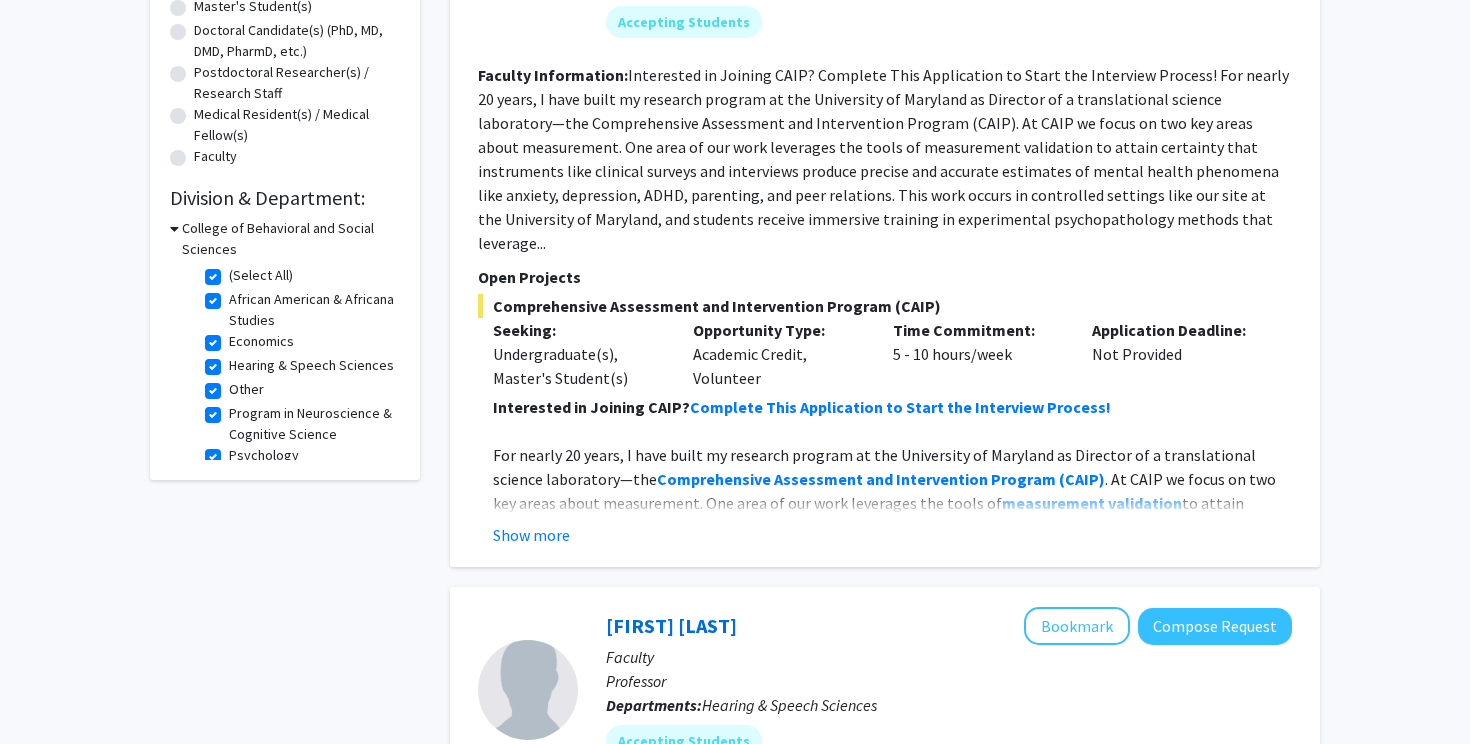 click on "(Select All)" 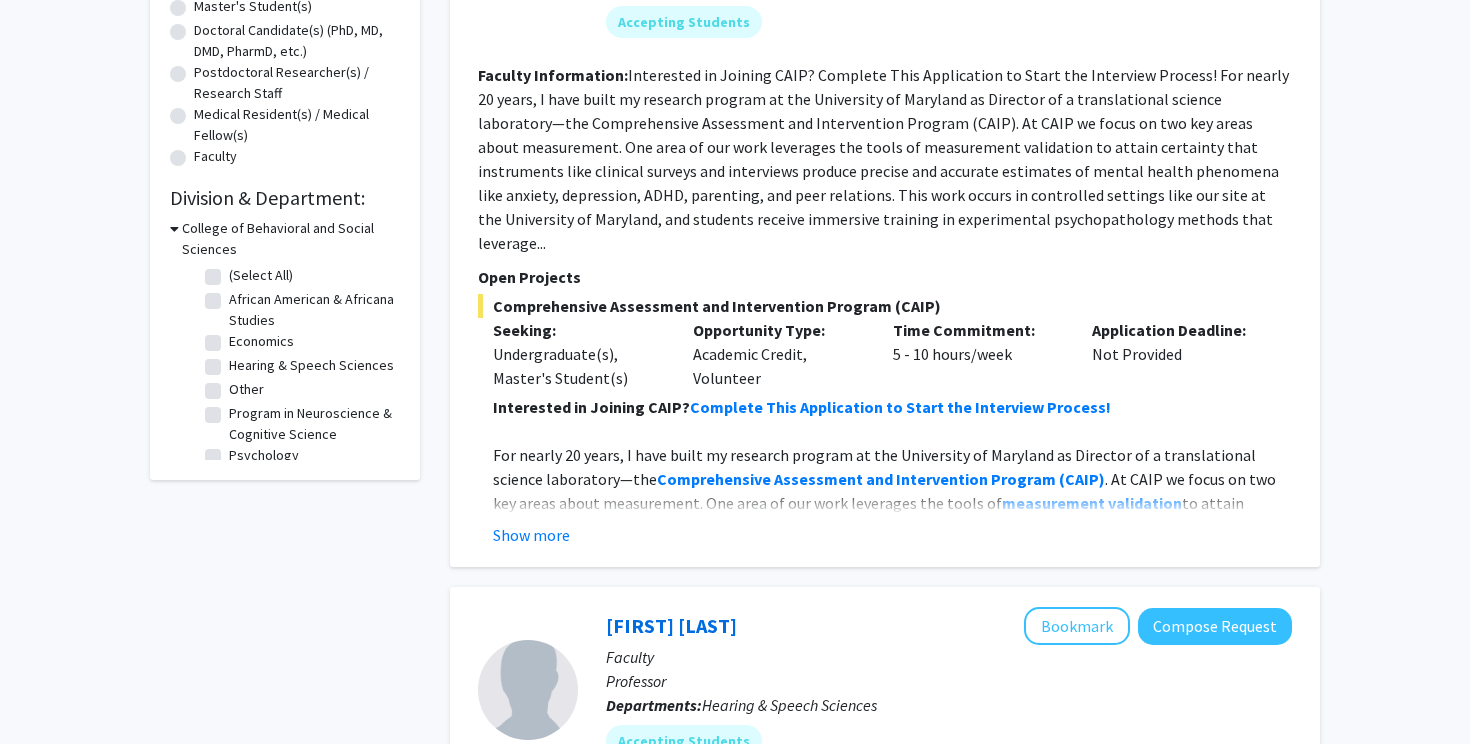 checkbox on "false" 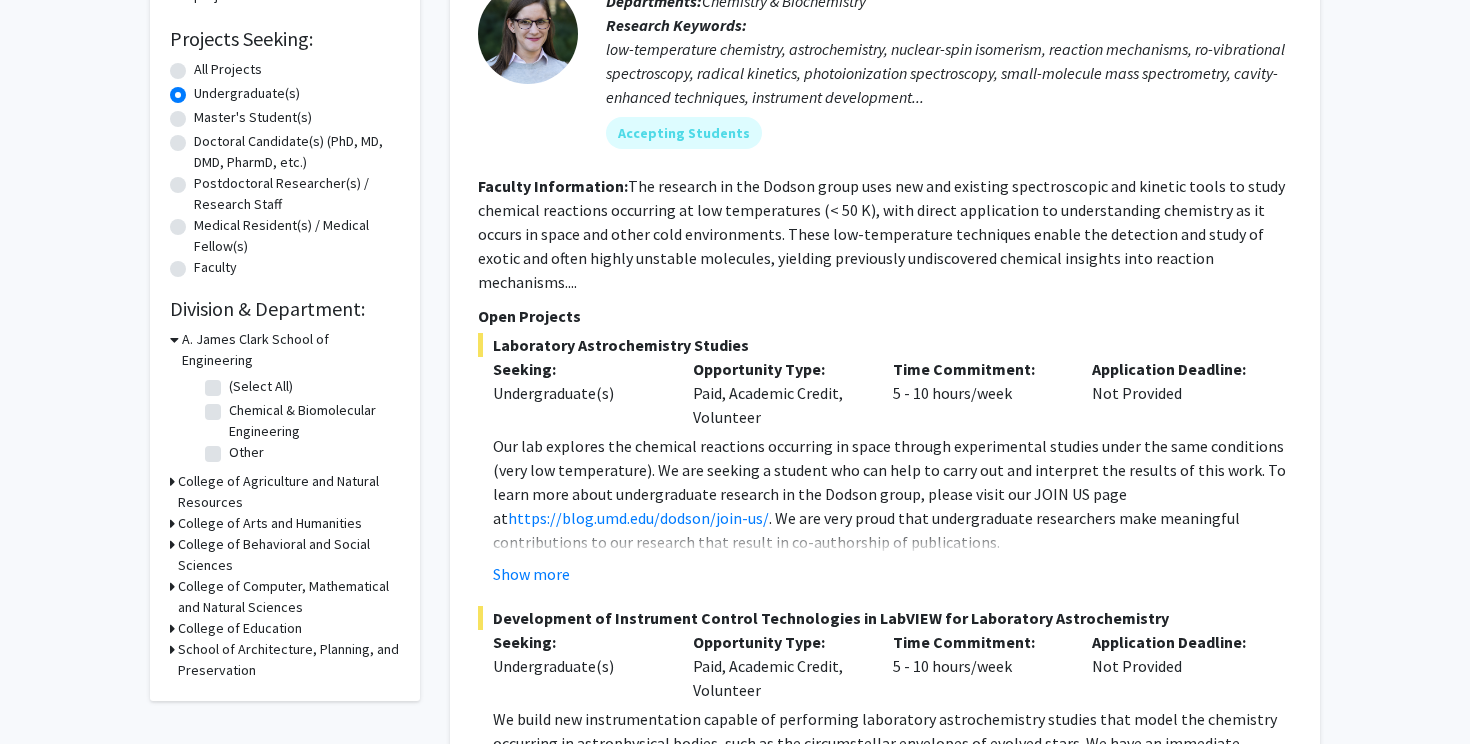 scroll, scrollTop: 357, scrollLeft: 0, axis: vertical 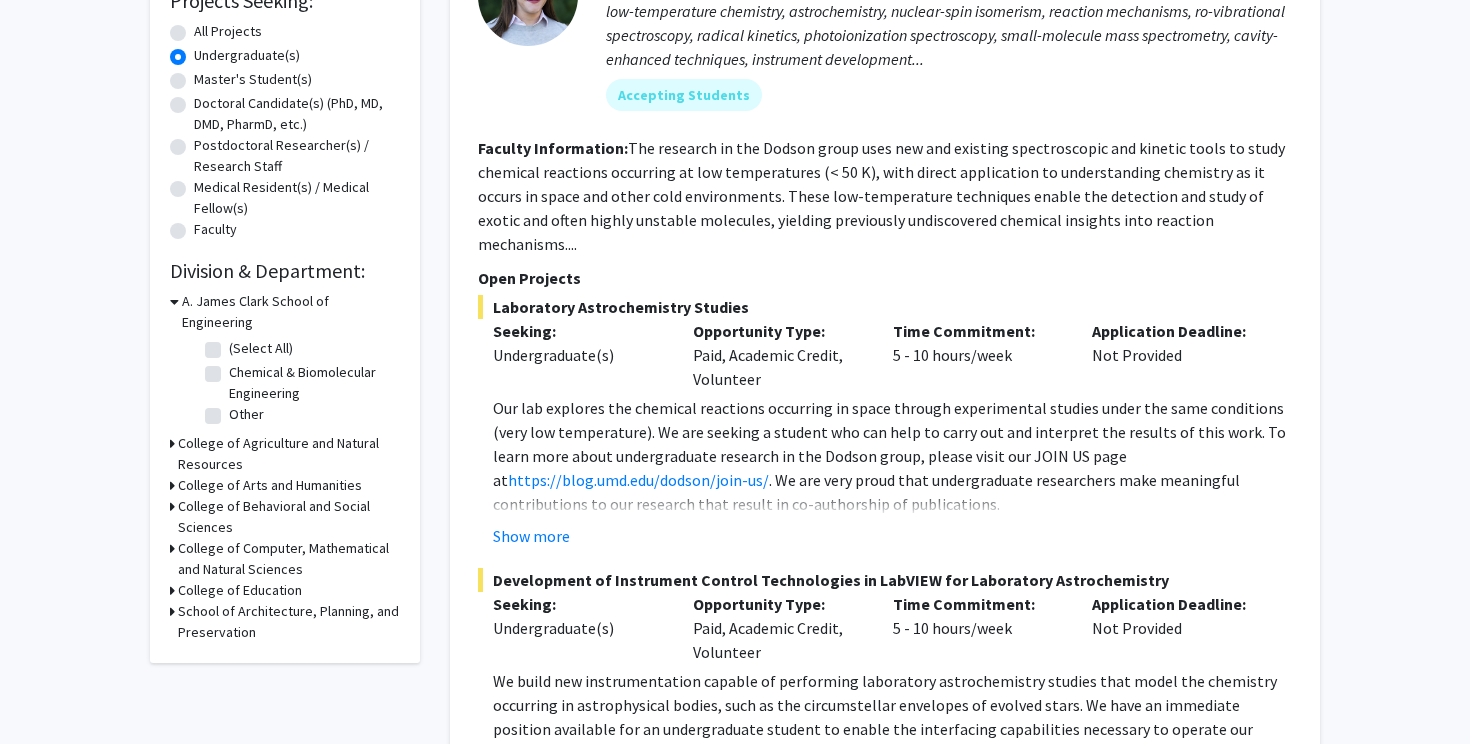click on "School of Architecture, Planning, and Preservation" at bounding box center (289, 622) 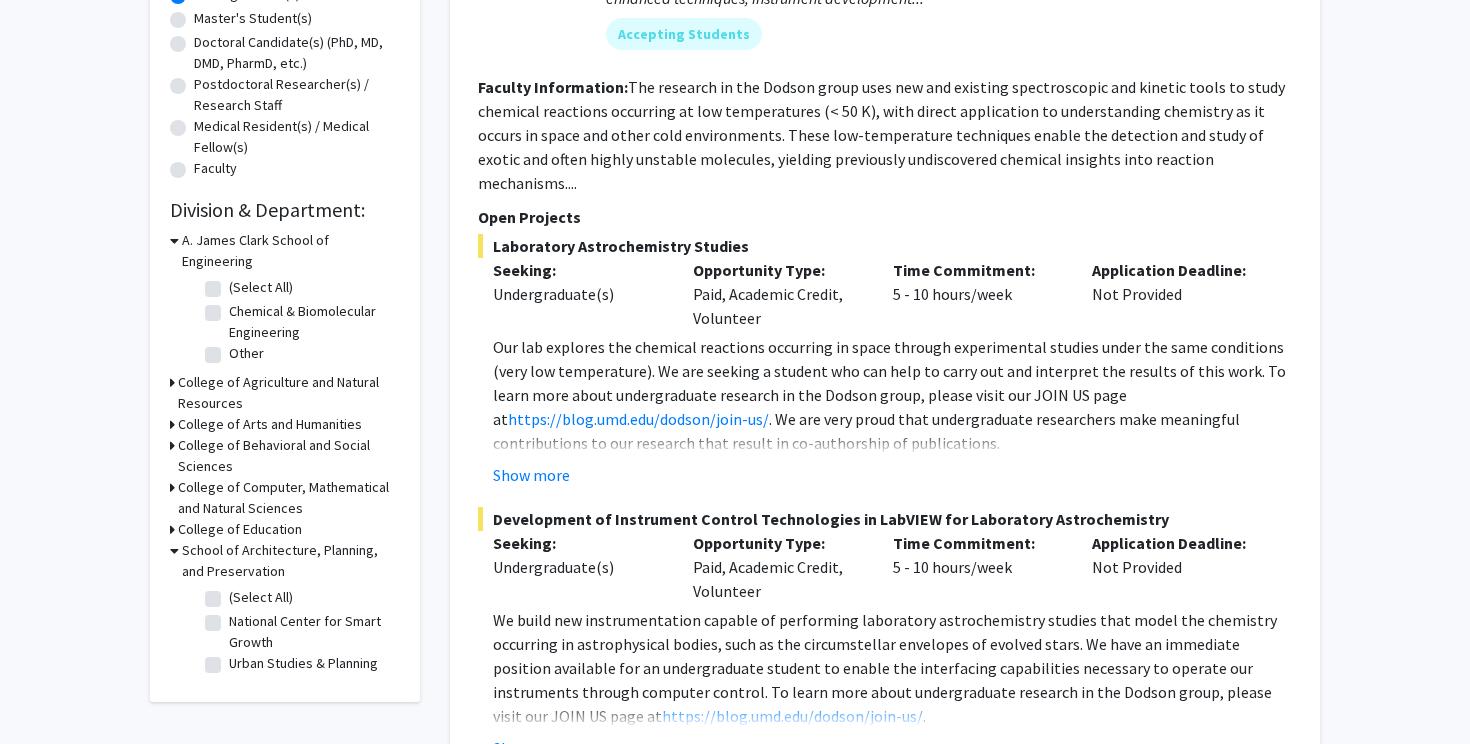 scroll, scrollTop: 437, scrollLeft: 0, axis: vertical 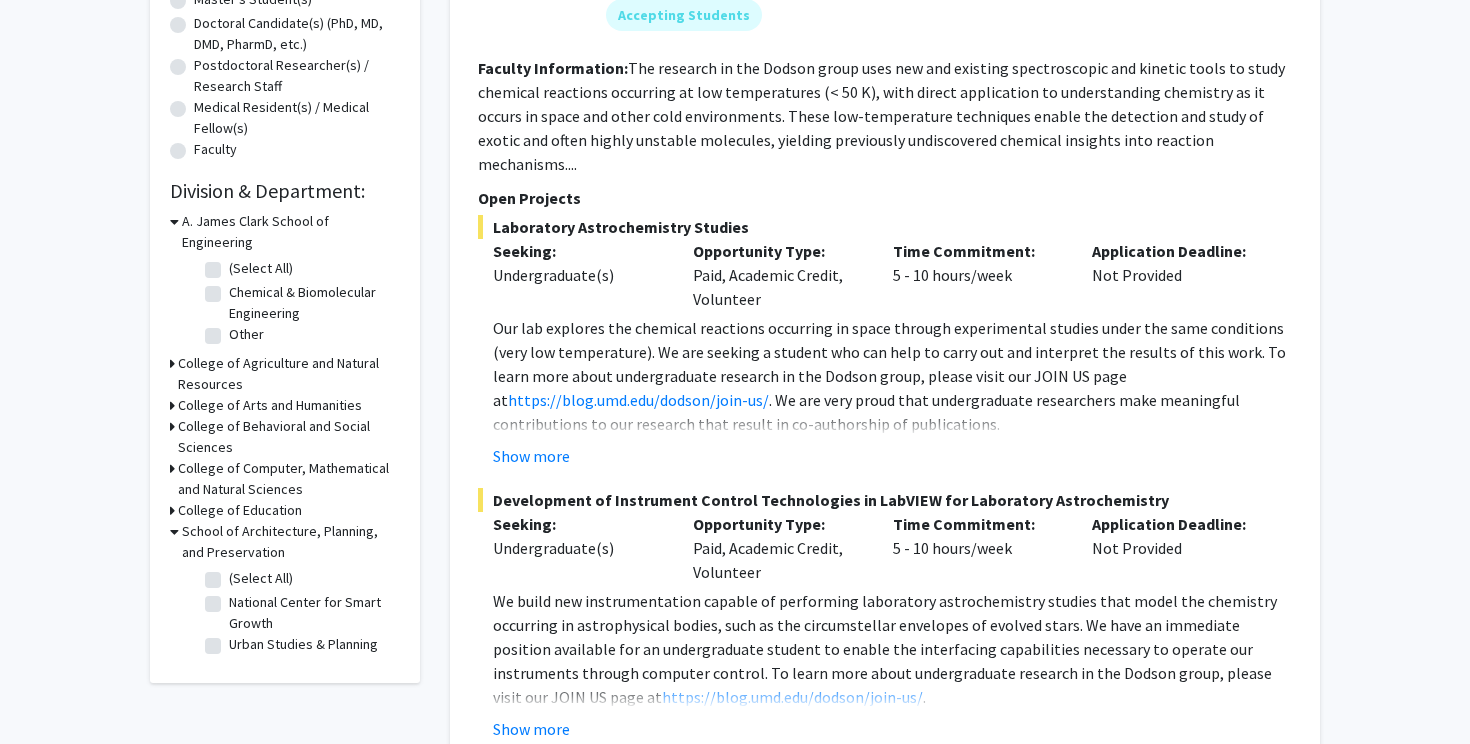 click on "School of Architecture, Planning, and Preservation" at bounding box center [291, 542] 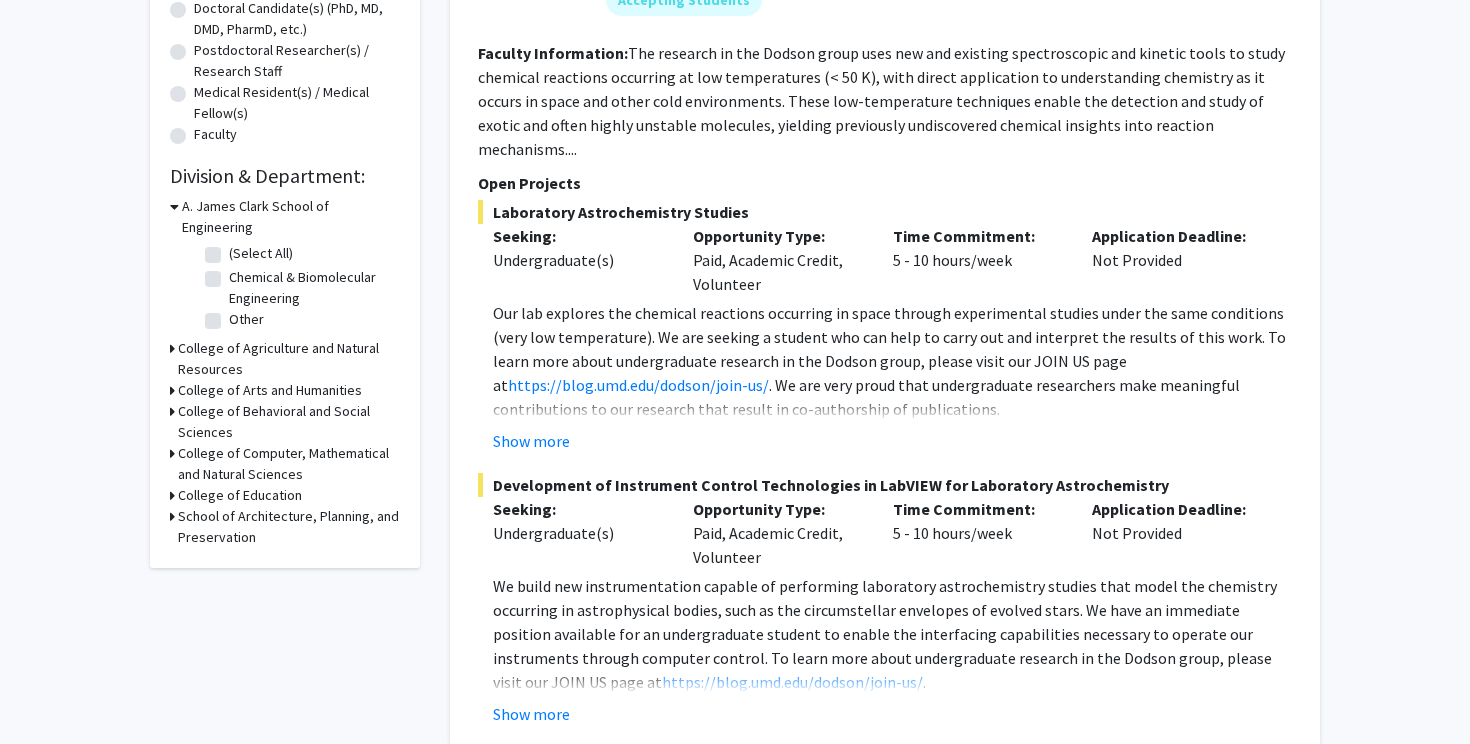 scroll, scrollTop: 454, scrollLeft: 0, axis: vertical 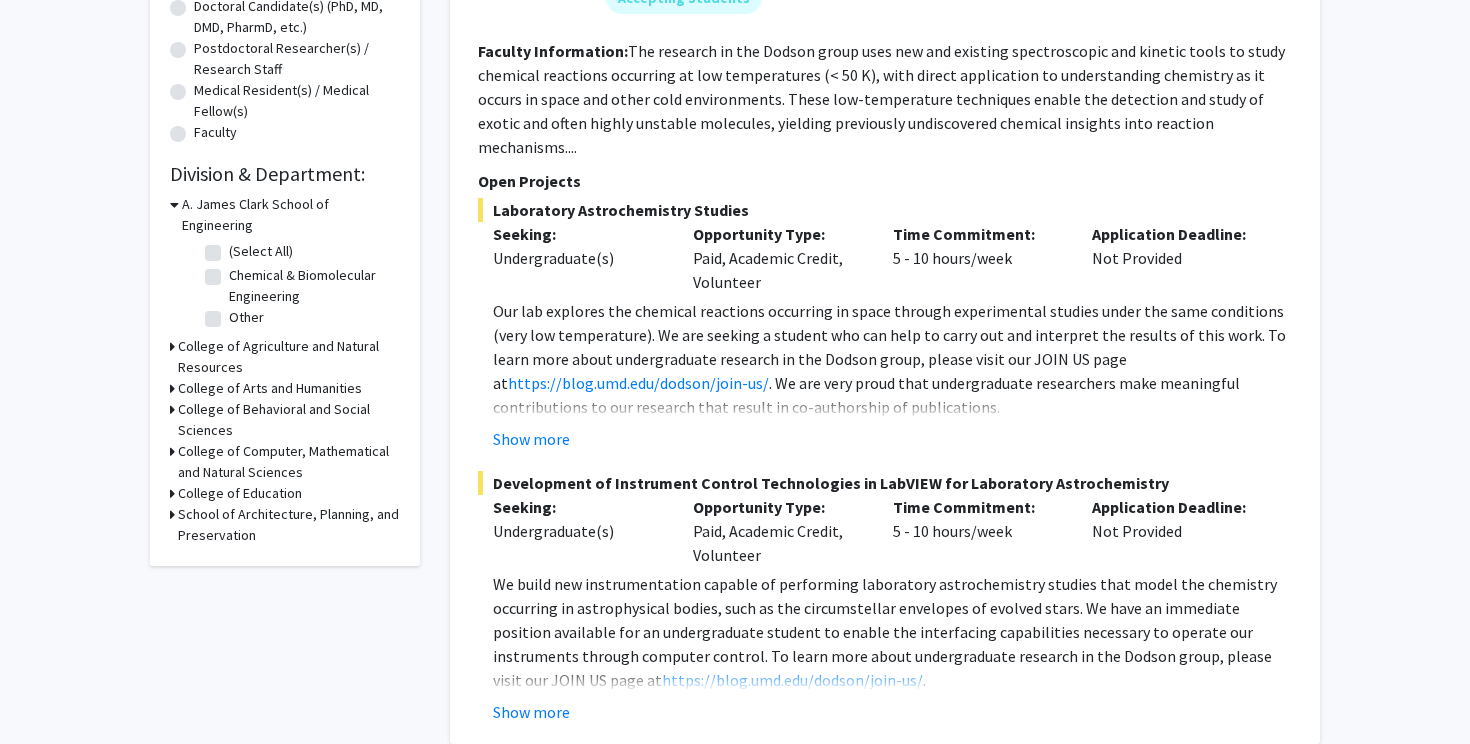 click on "A. James Clark School of Engineering" 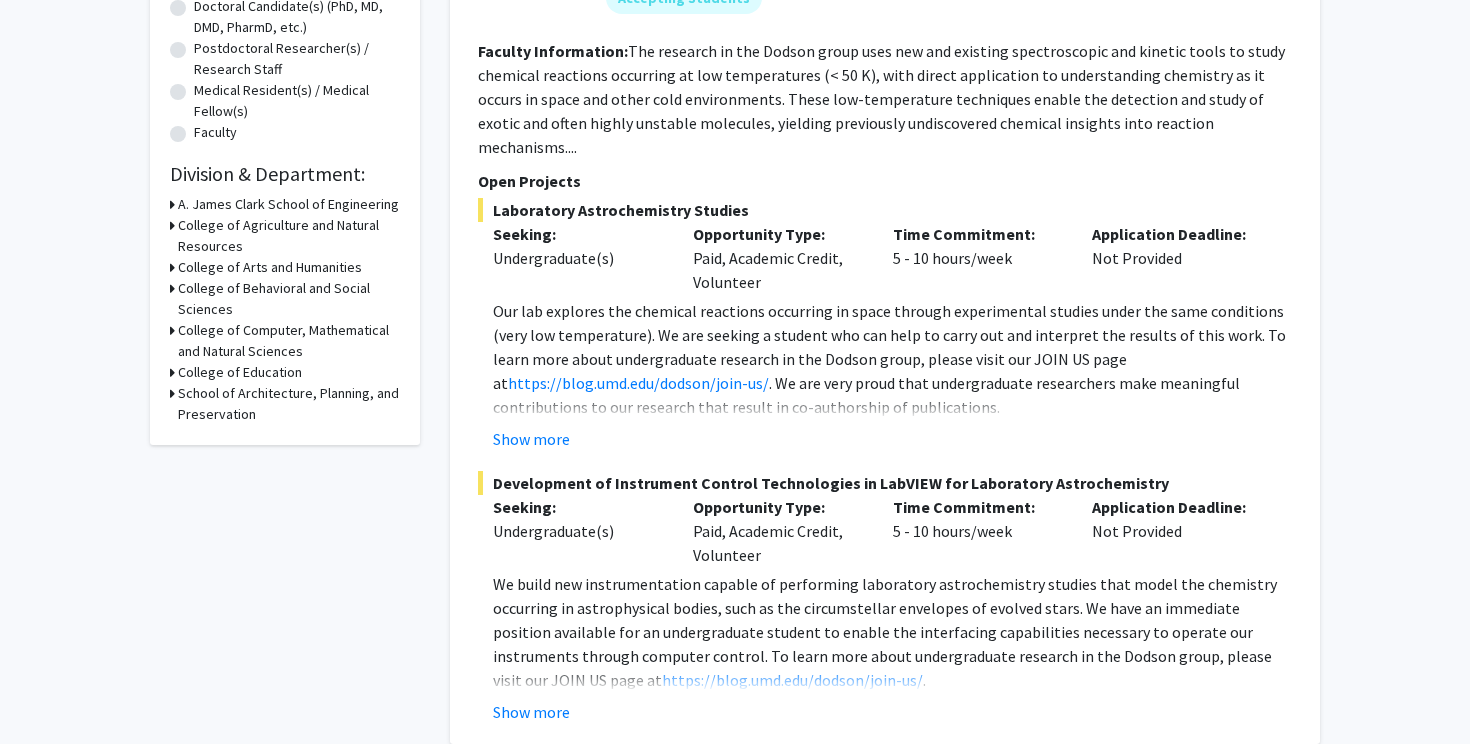 click on "College of Agriculture and Natural Resources" at bounding box center (289, 236) 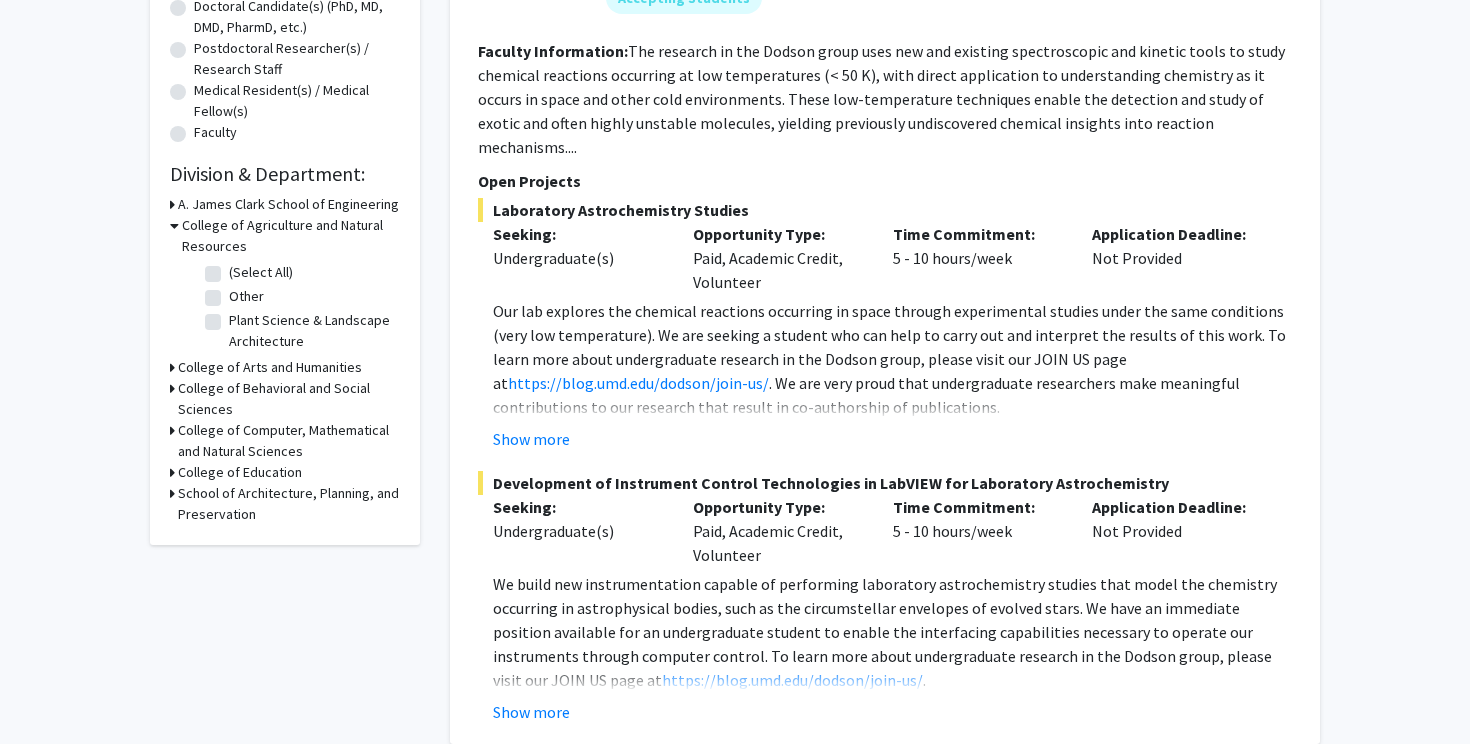 click on "College of Agriculture and Natural Resources" at bounding box center (291, 236) 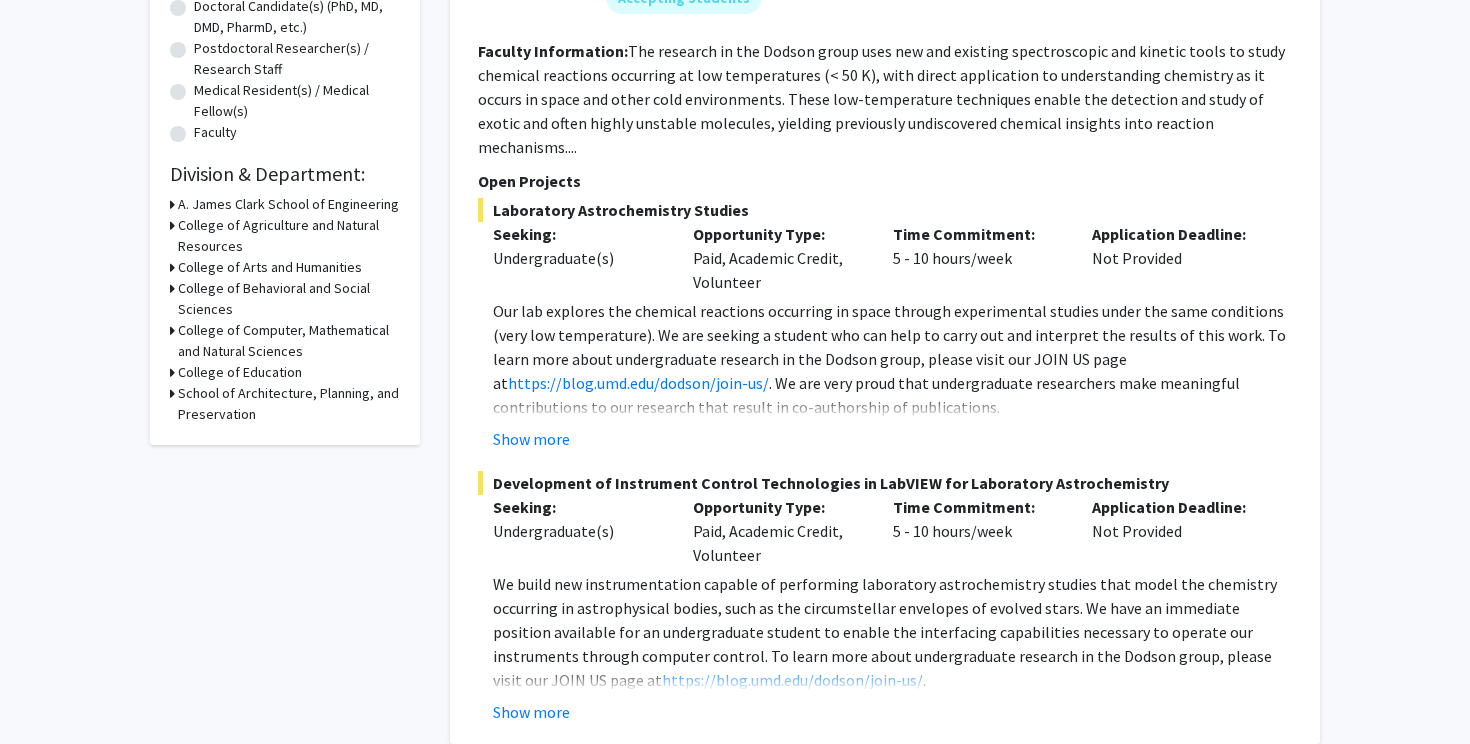 click on "College of Arts and Humanities" at bounding box center (270, 267) 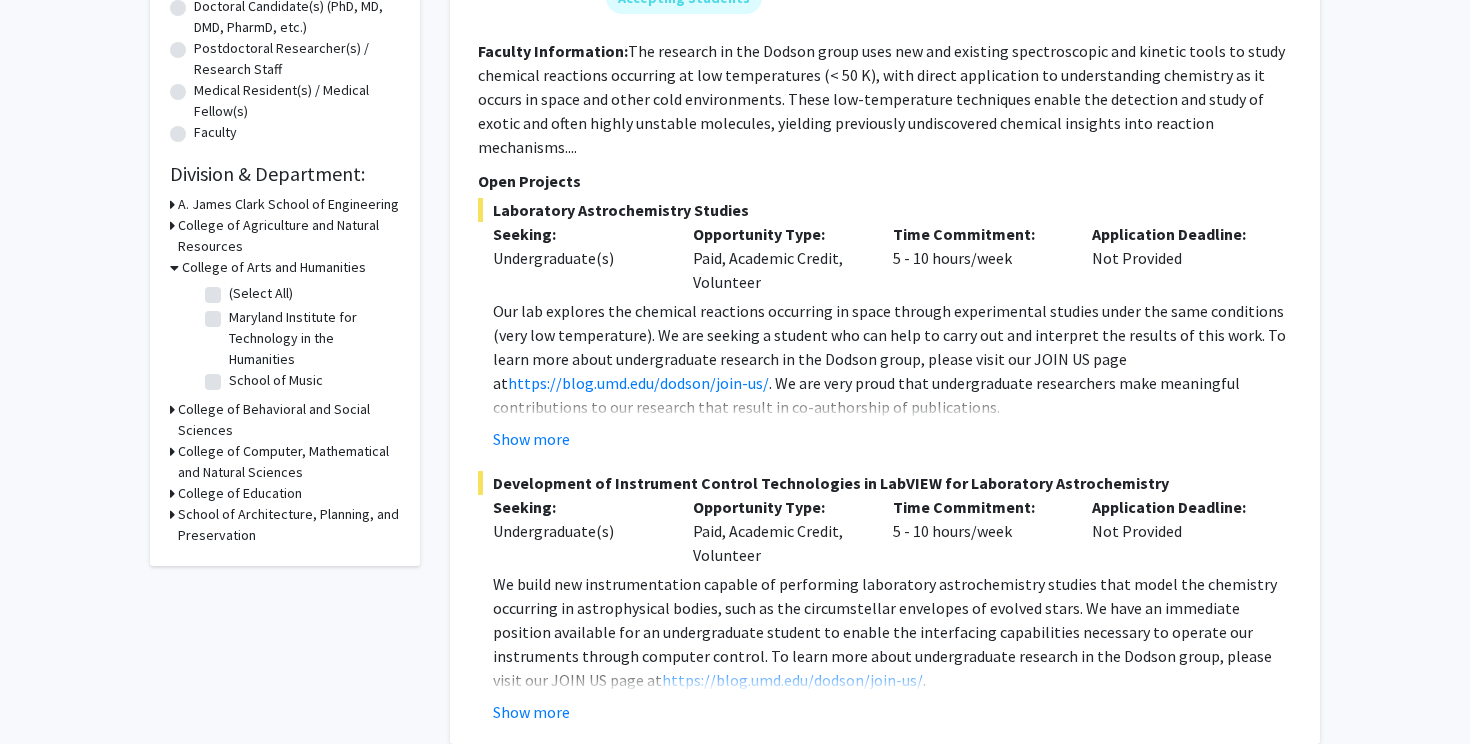 click on "(Select All)" 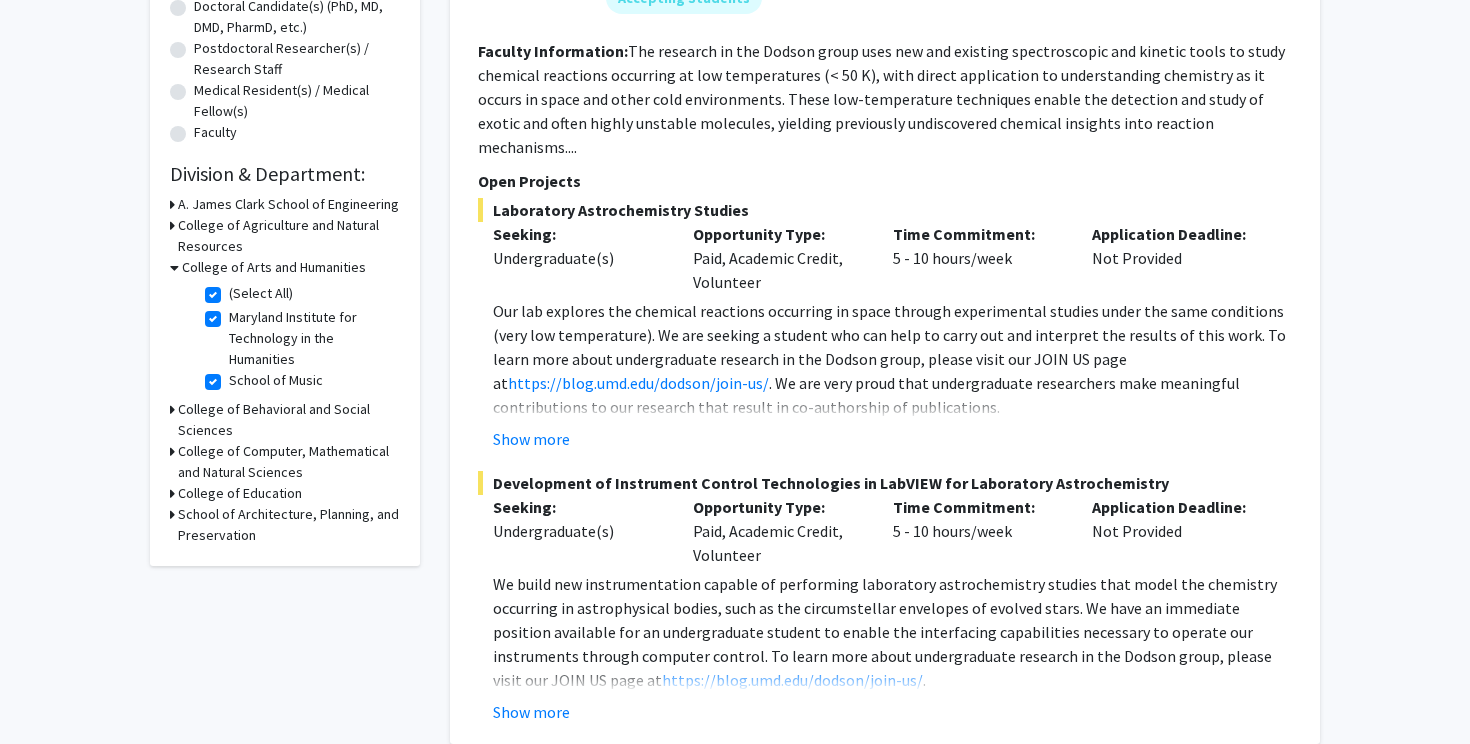 scroll, scrollTop: 0, scrollLeft: 0, axis: both 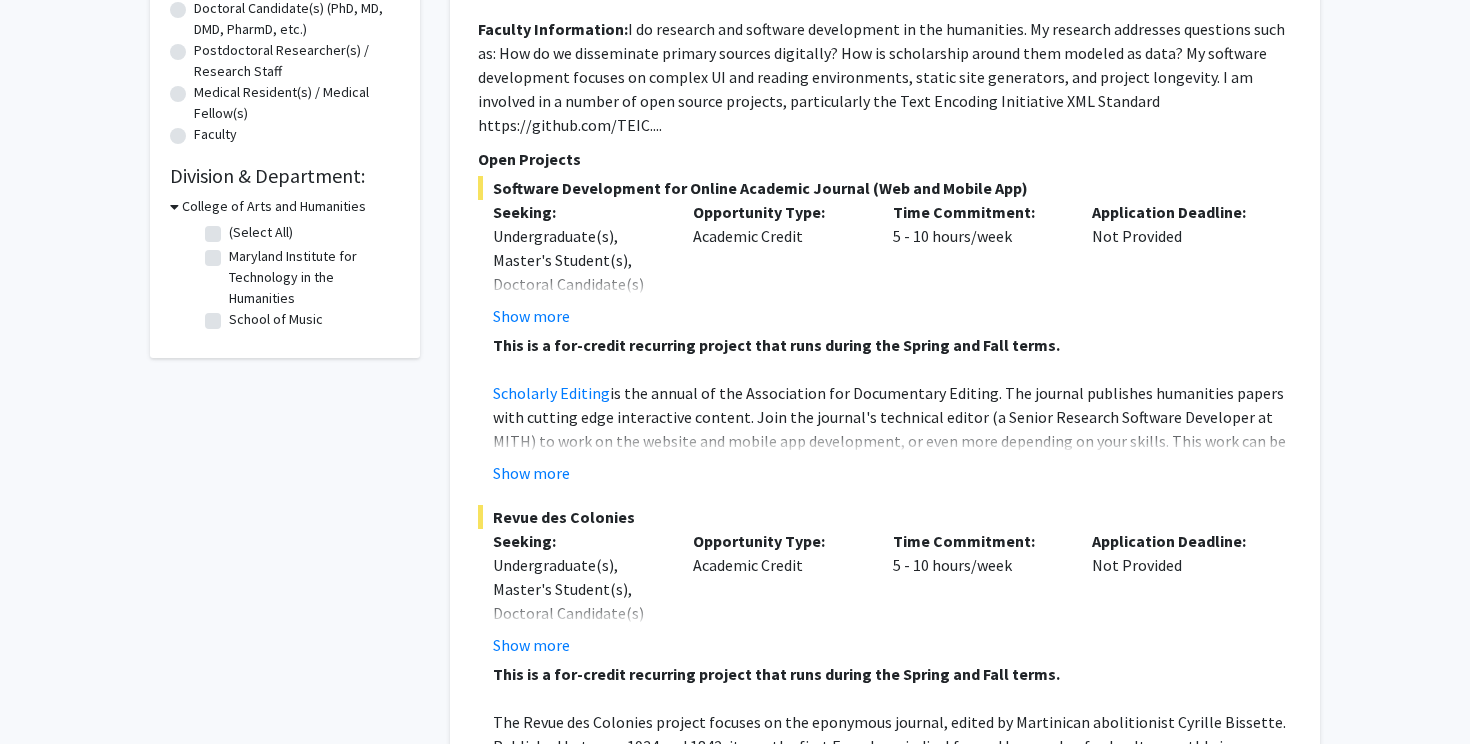 checkbox on "false" 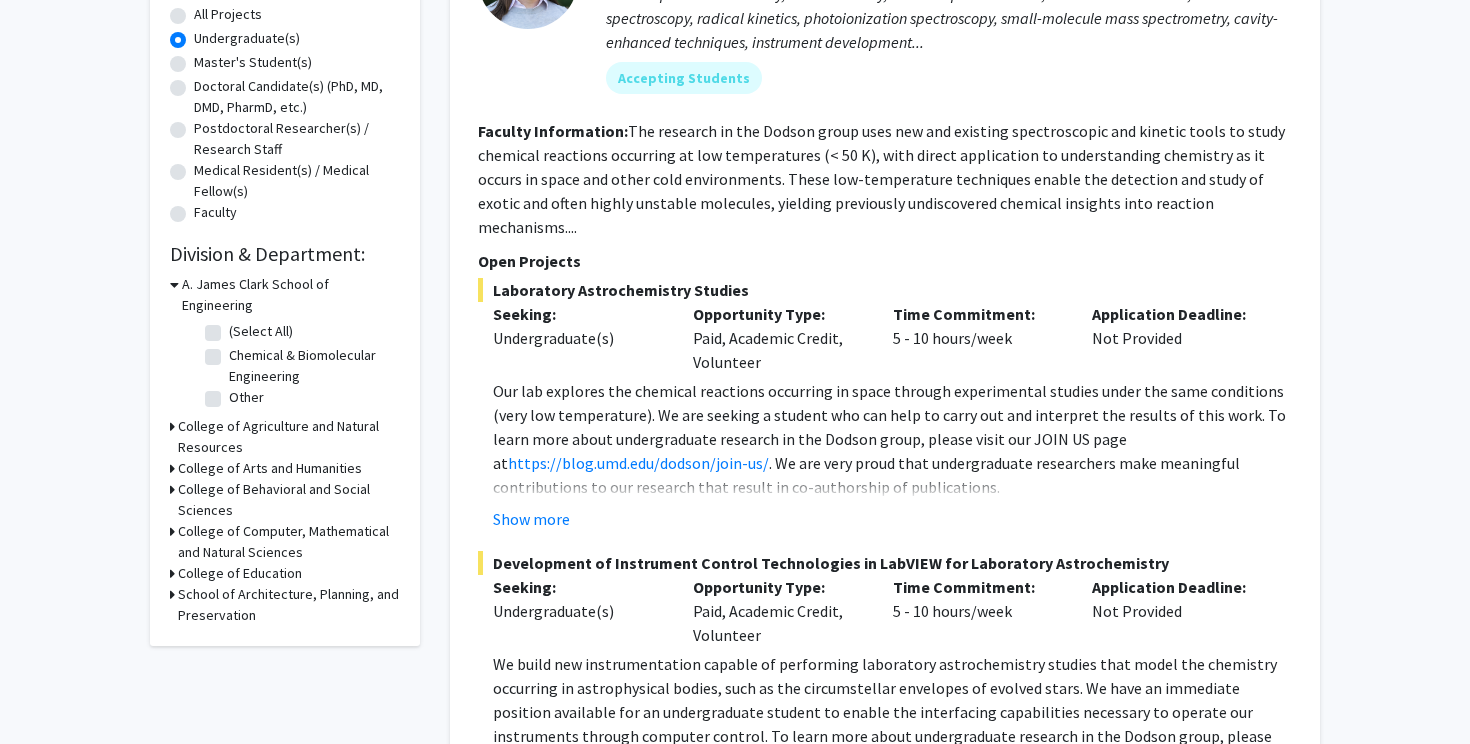 scroll, scrollTop: 338, scrollLeft: 0, axis: vertical 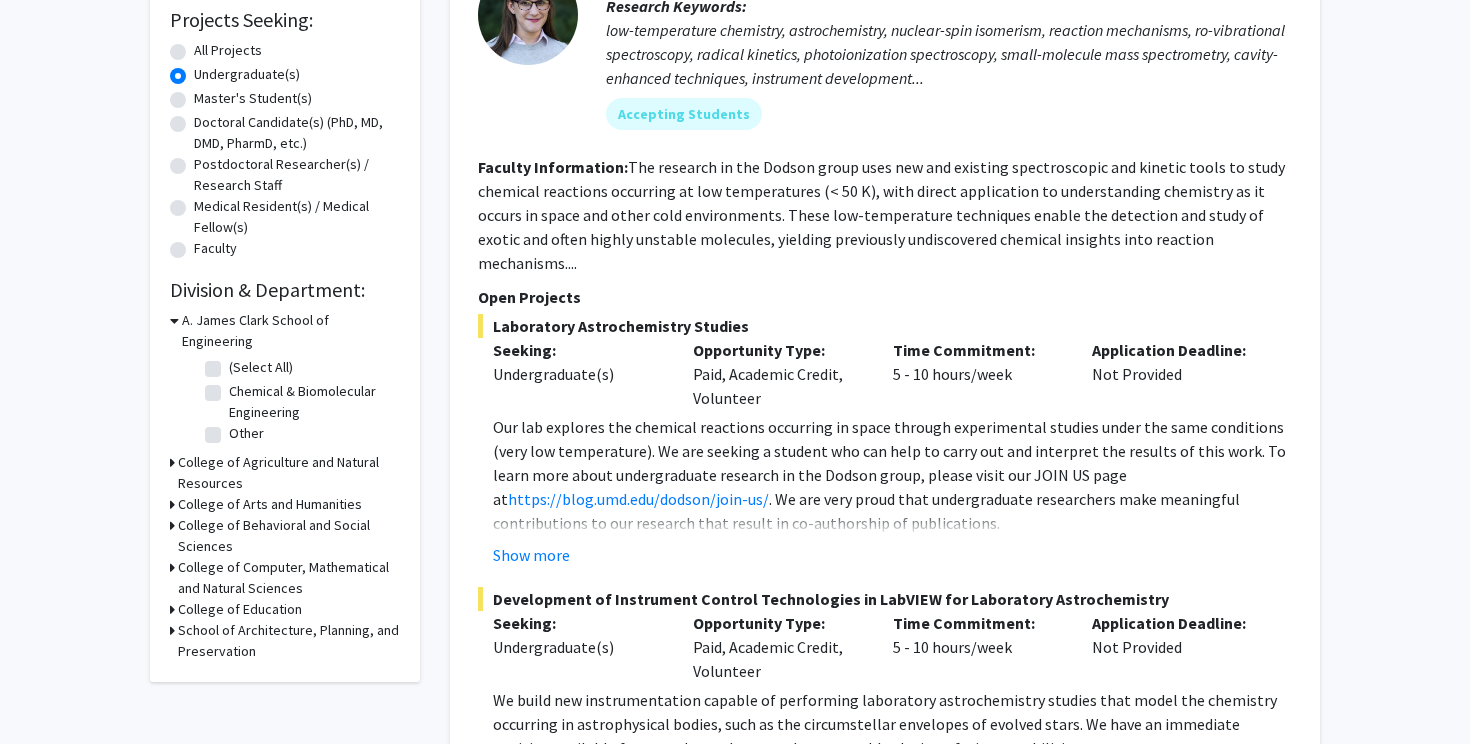 click on "College of Computer, Mathematical and Natural Sciences" at bounding box center (289, 578) 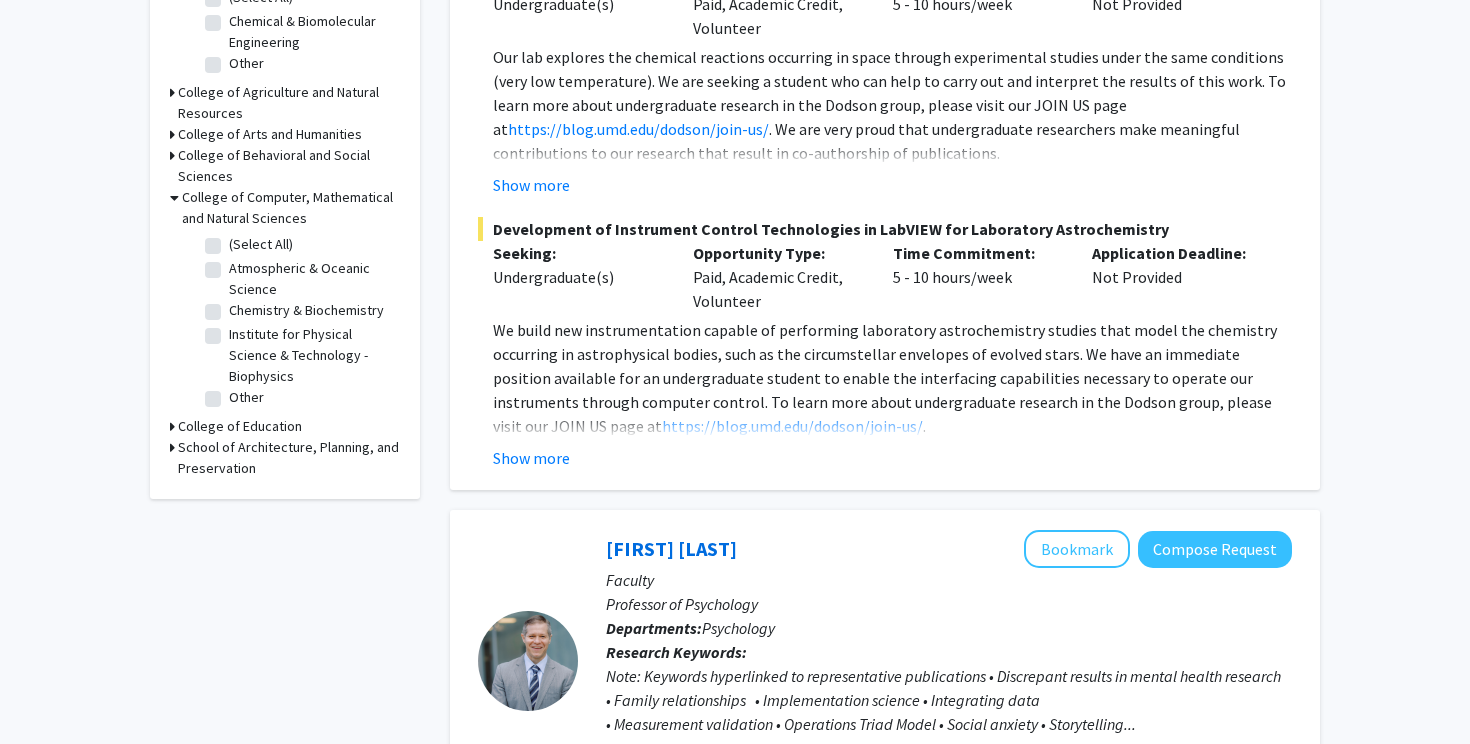 scroll, scrollTop: 731, scrollLeft: 0, axis: vertical 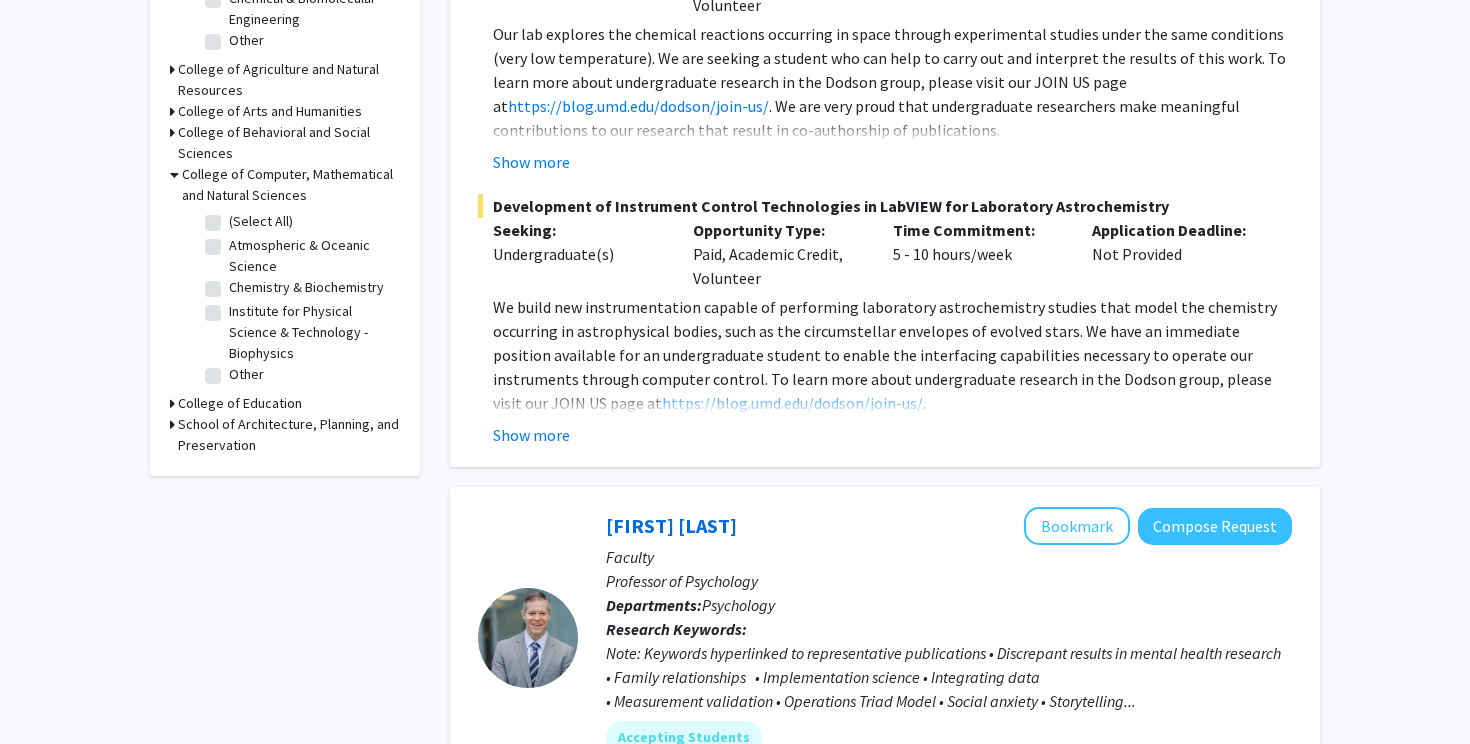 click on "College of Education" at bounding box center (240, 403) 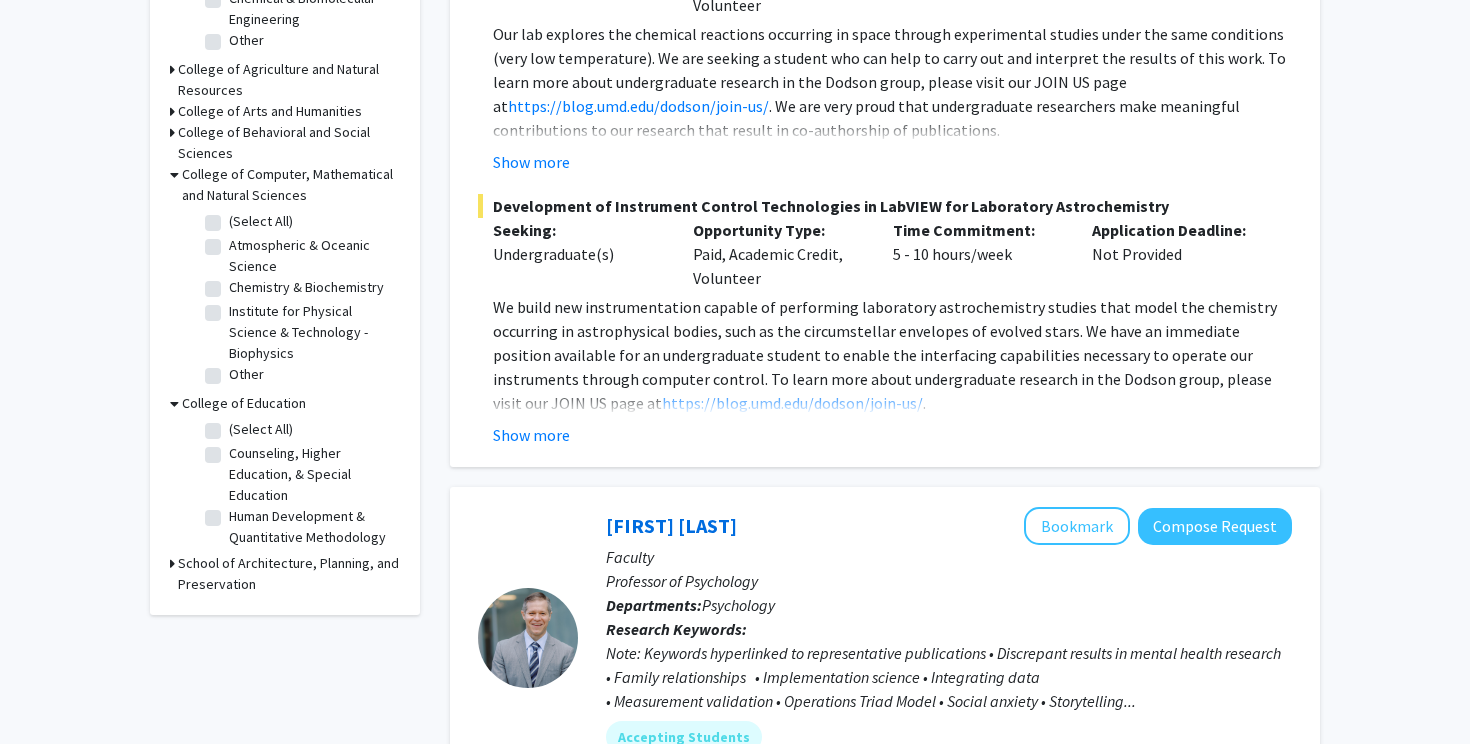 click on "(Select All)" 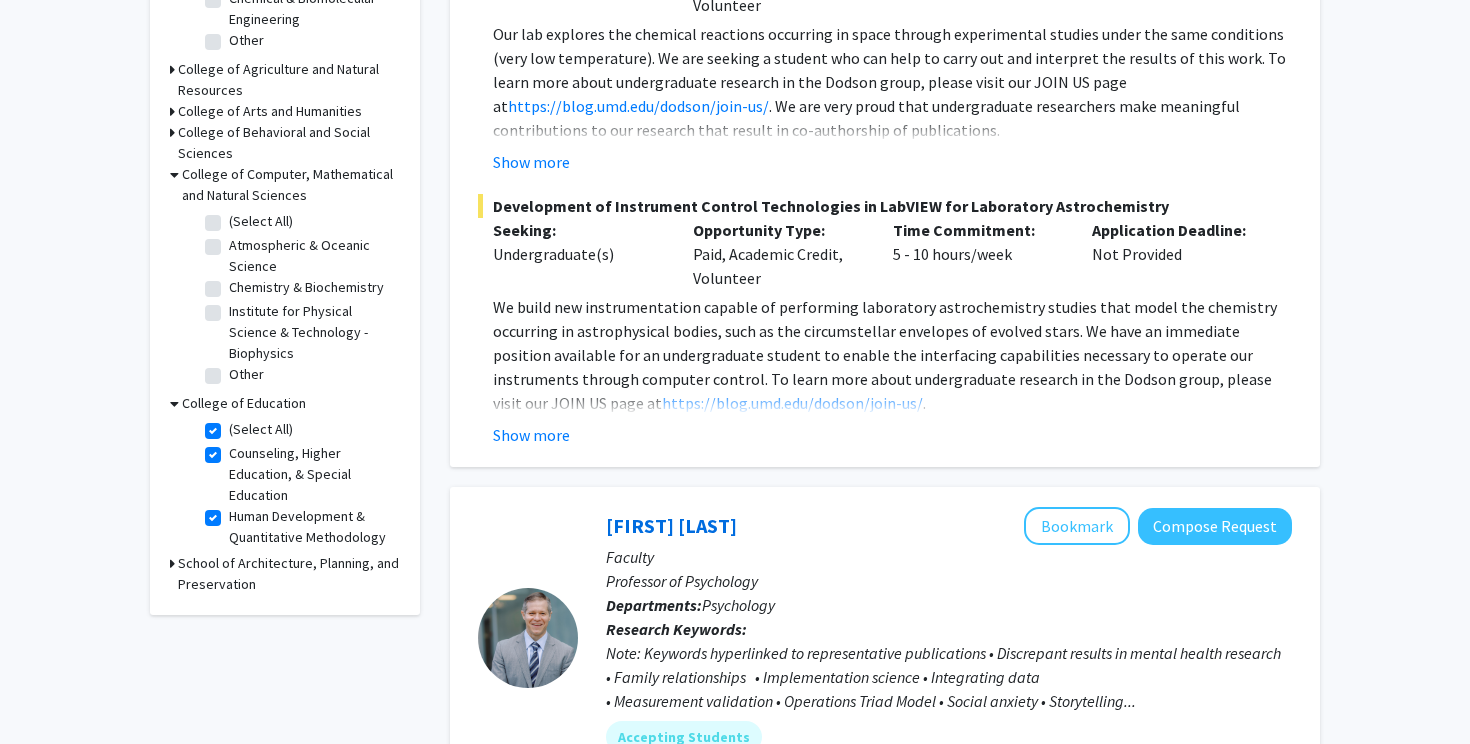 checkbox on "true" 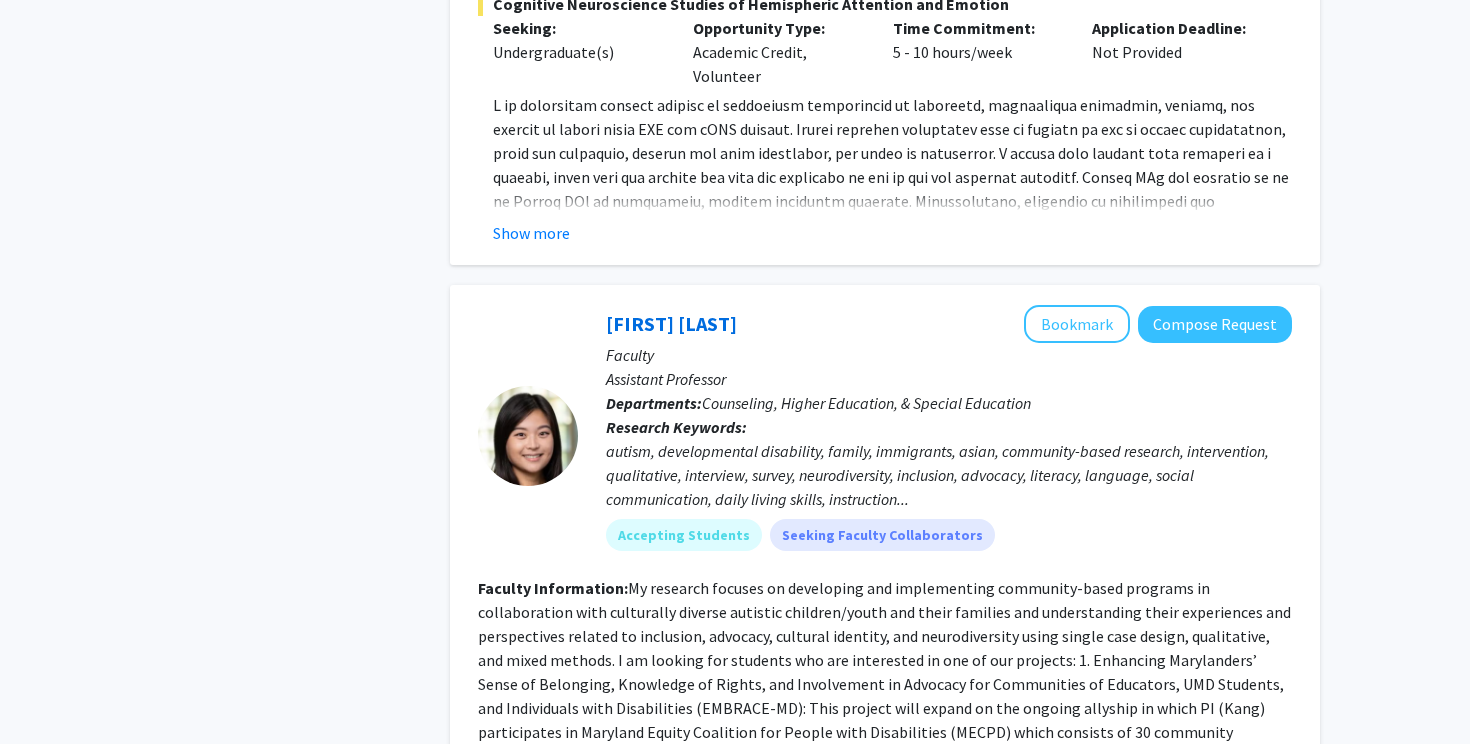 scroll, scrollTop: 1269, scrollLeft: 0, axis: vertical 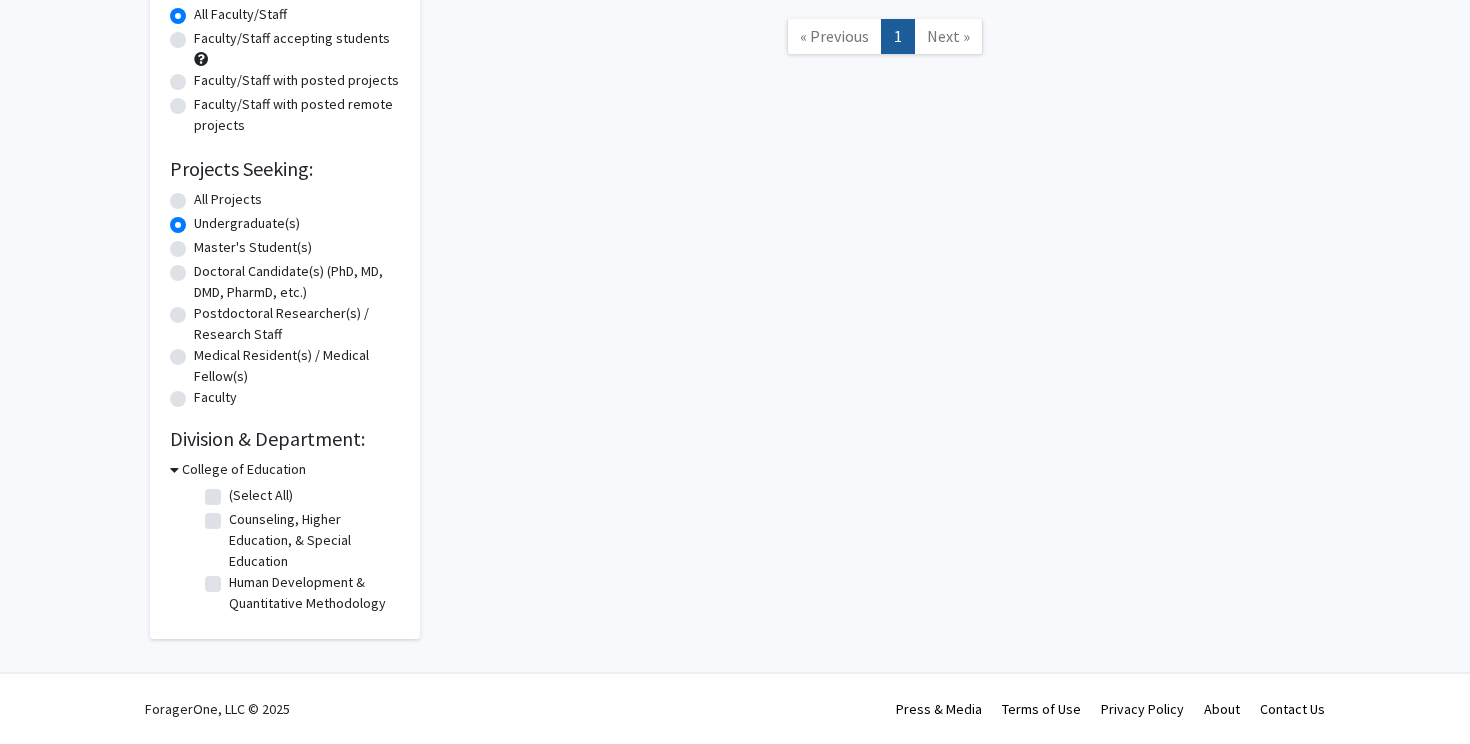 checkbox on "false" 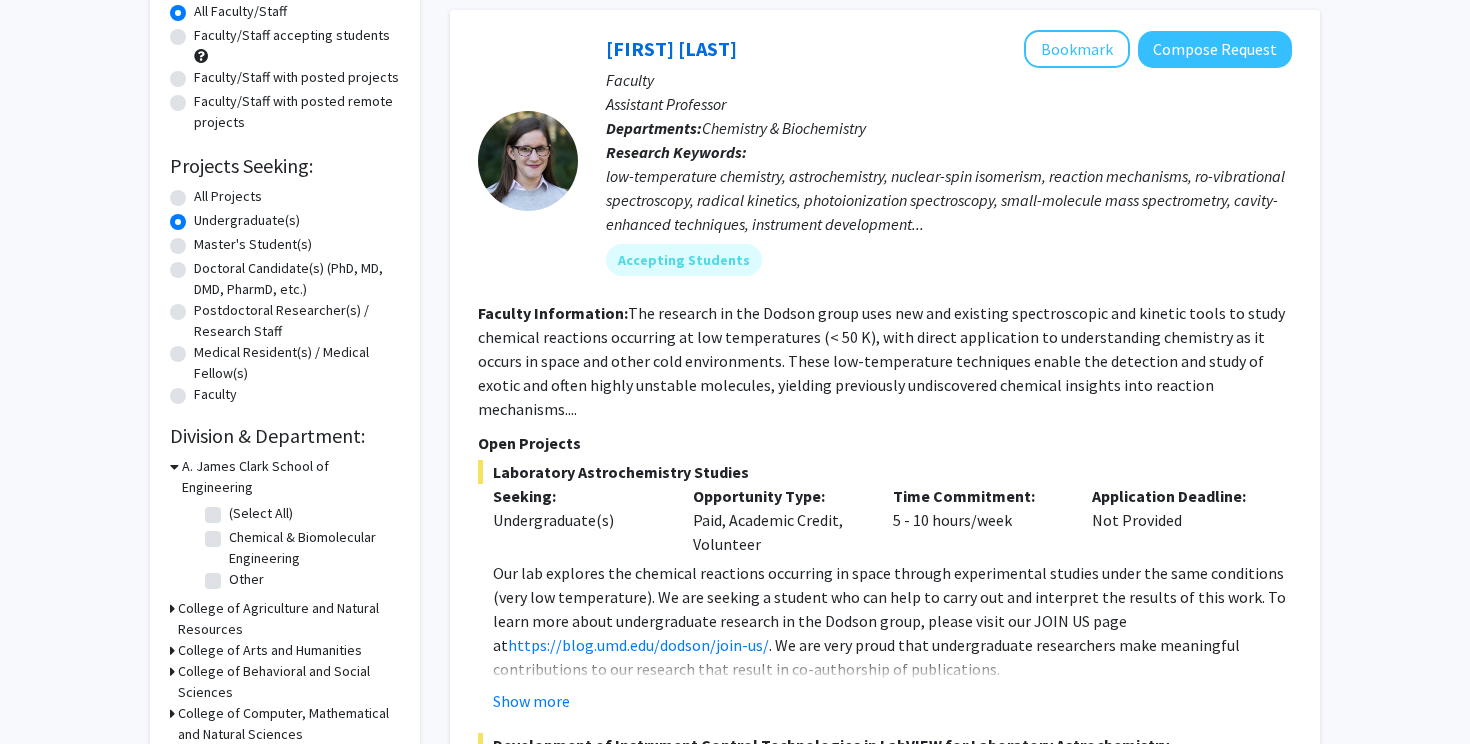 scroll, scrollTop: 363, scrollLeft: 0, axis: vertical 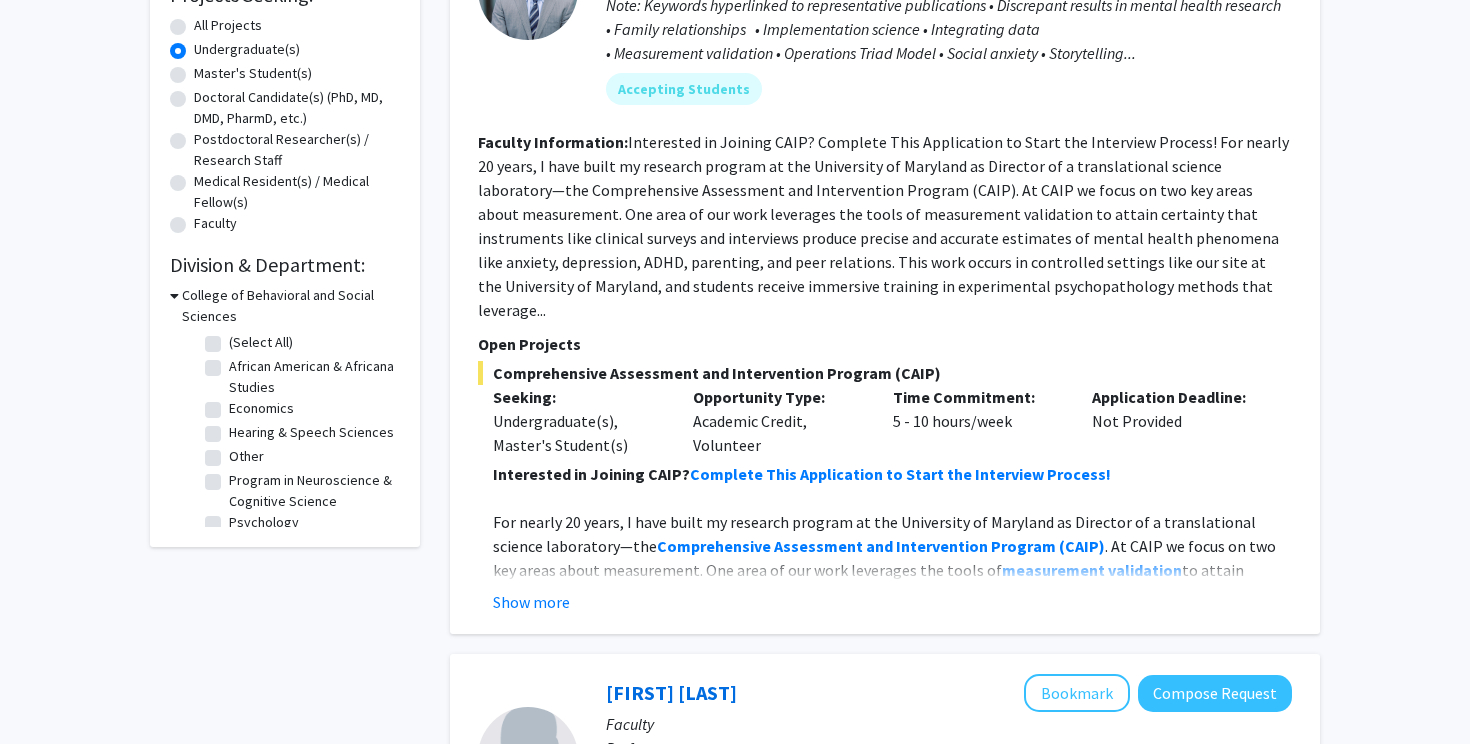 checkbox on "false" 